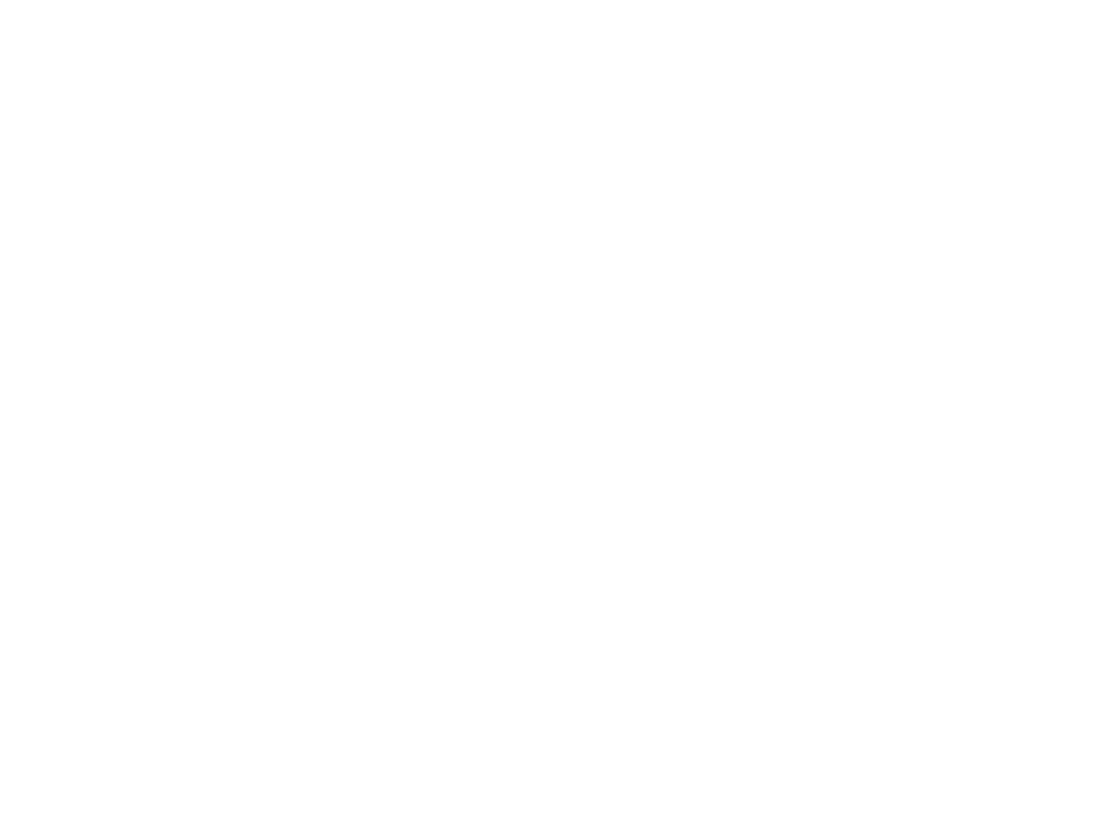 scroll, scrollTop: 0, scrollLeft: 0, axis: both 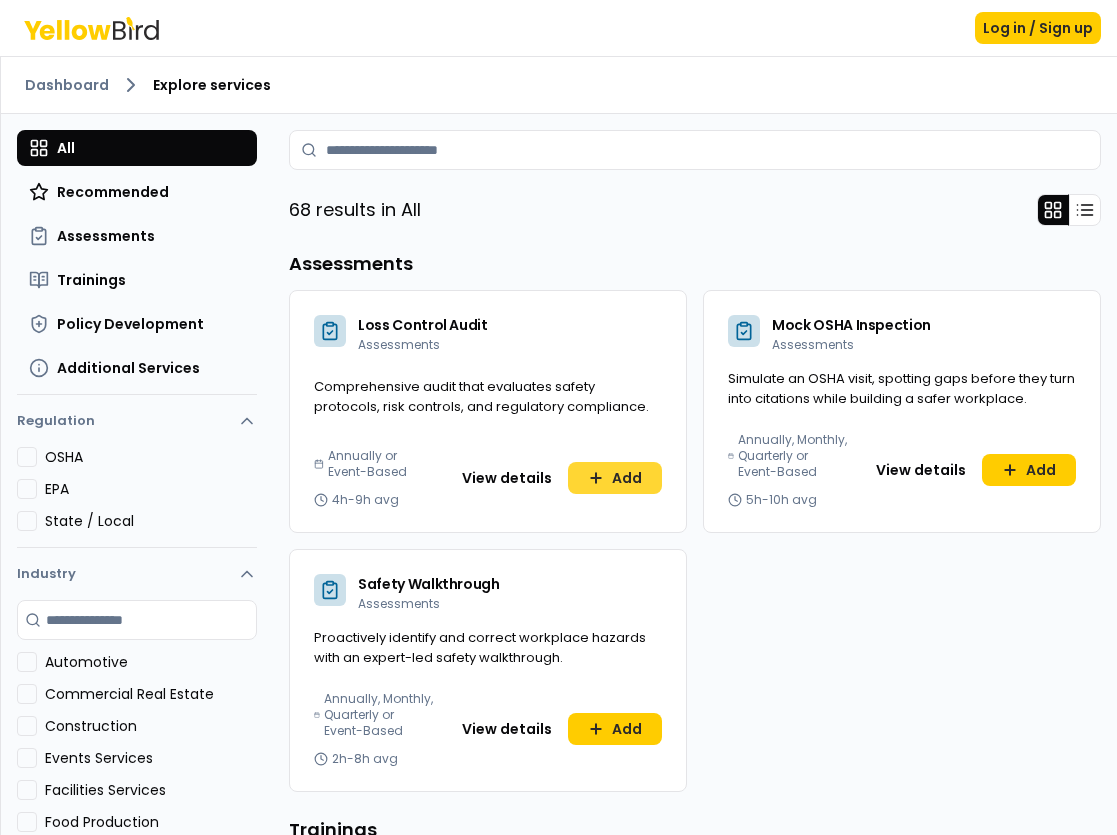 click on "Add" at bounding box center [615, 478] 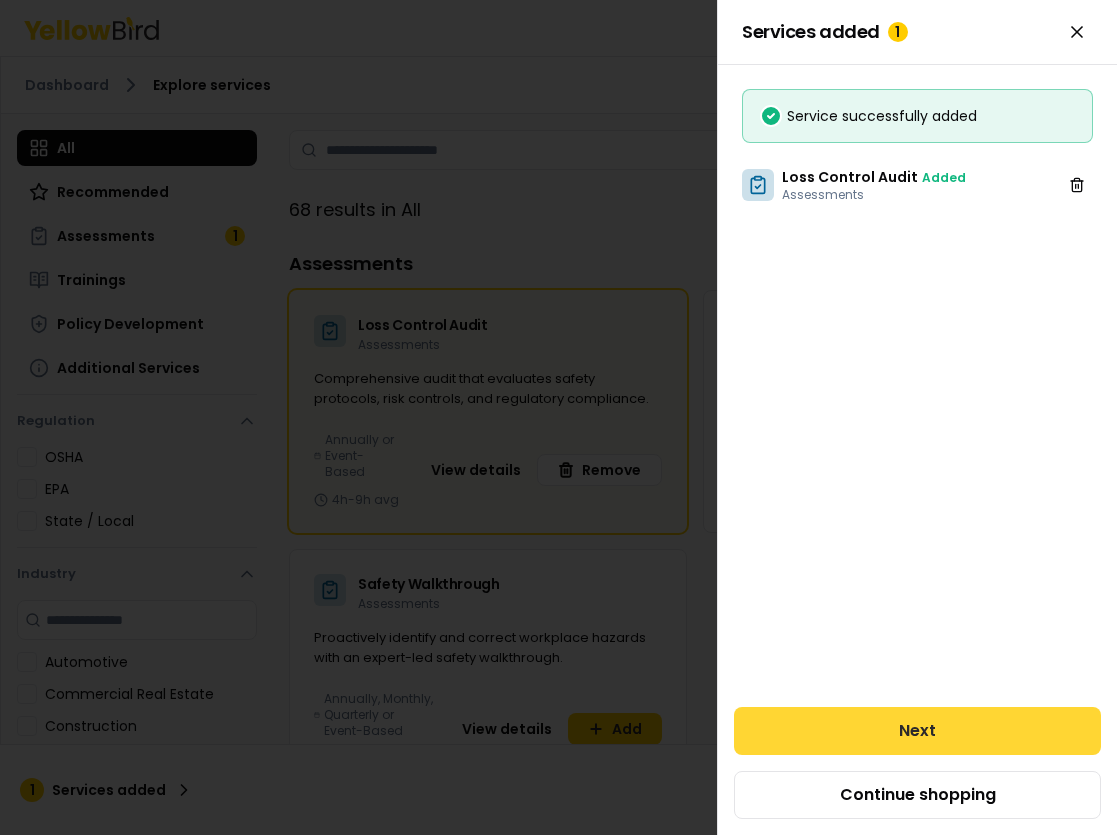 click on "Next" at bounding box center [917, 731] 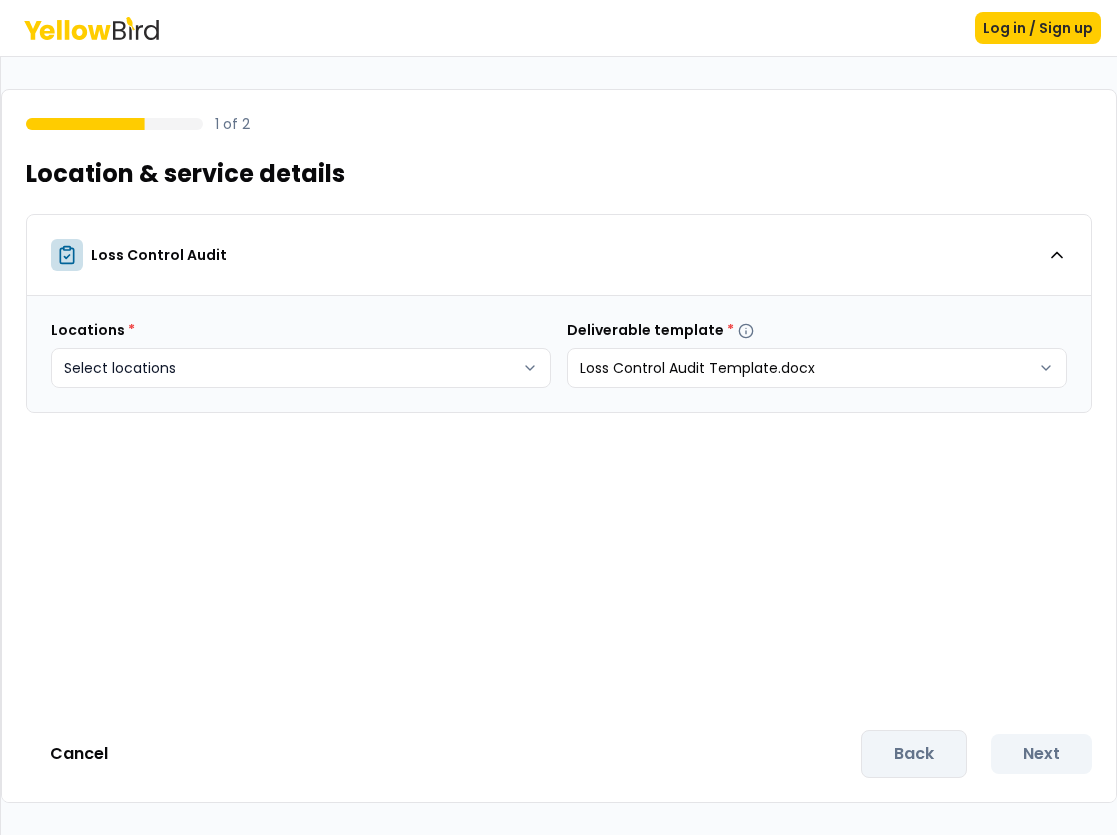 click on "Log in / Sign up 1 of 2 Location & service details Loss Control Audit Locations   * Select locations Deliverable template   * Loss Control Audit Template.docx Cancel Back Next" at bounding box center [558, 417] 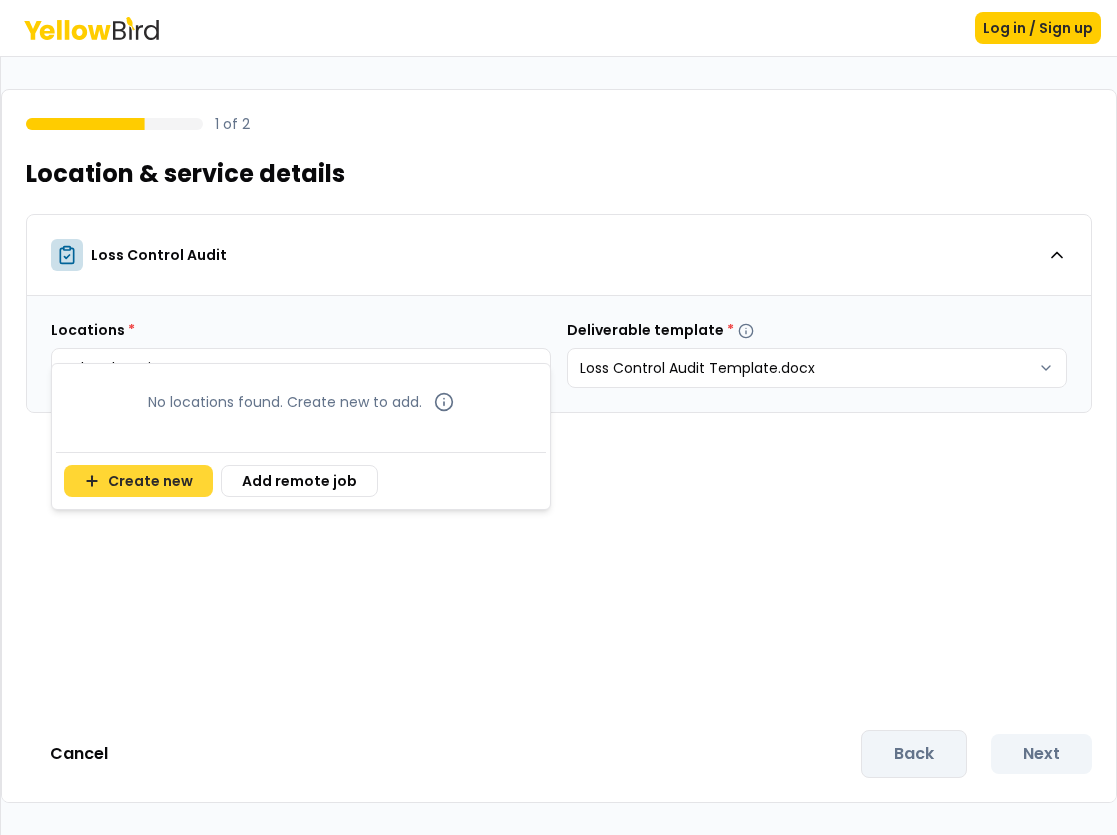 click on "Create new" at bounding box center [138, 481] 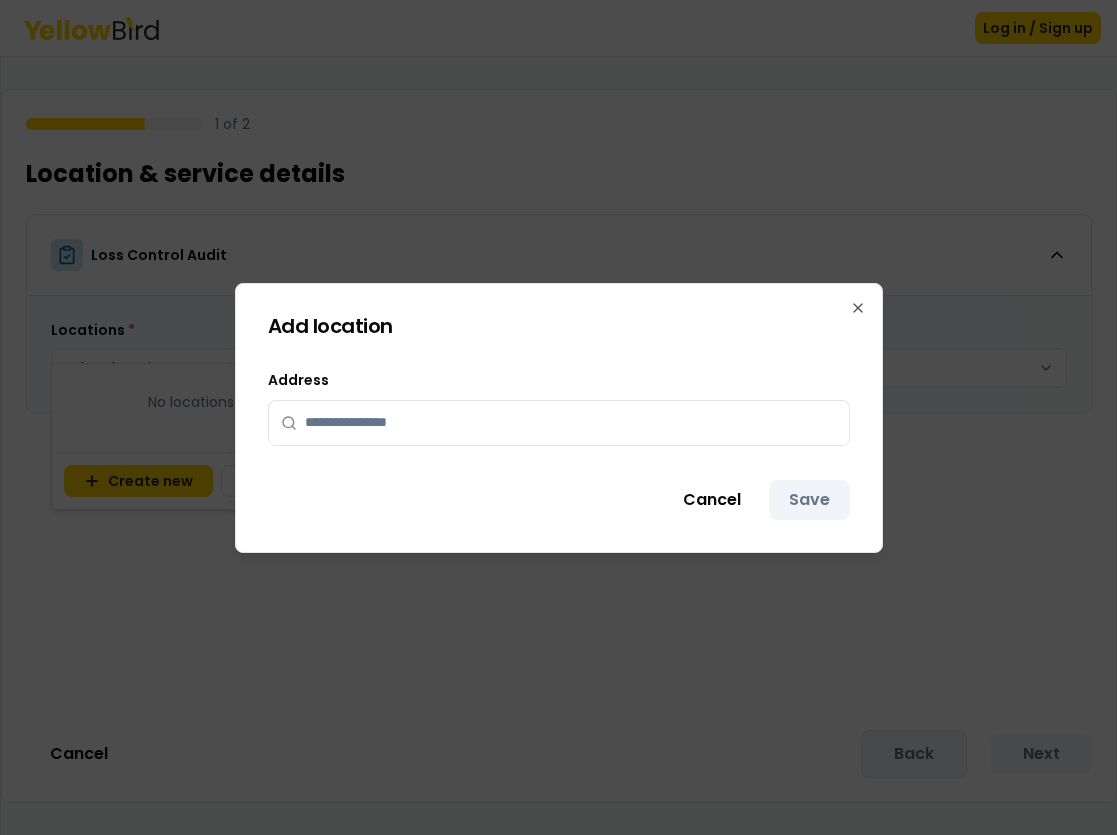 click at bounding box center (559, 424) 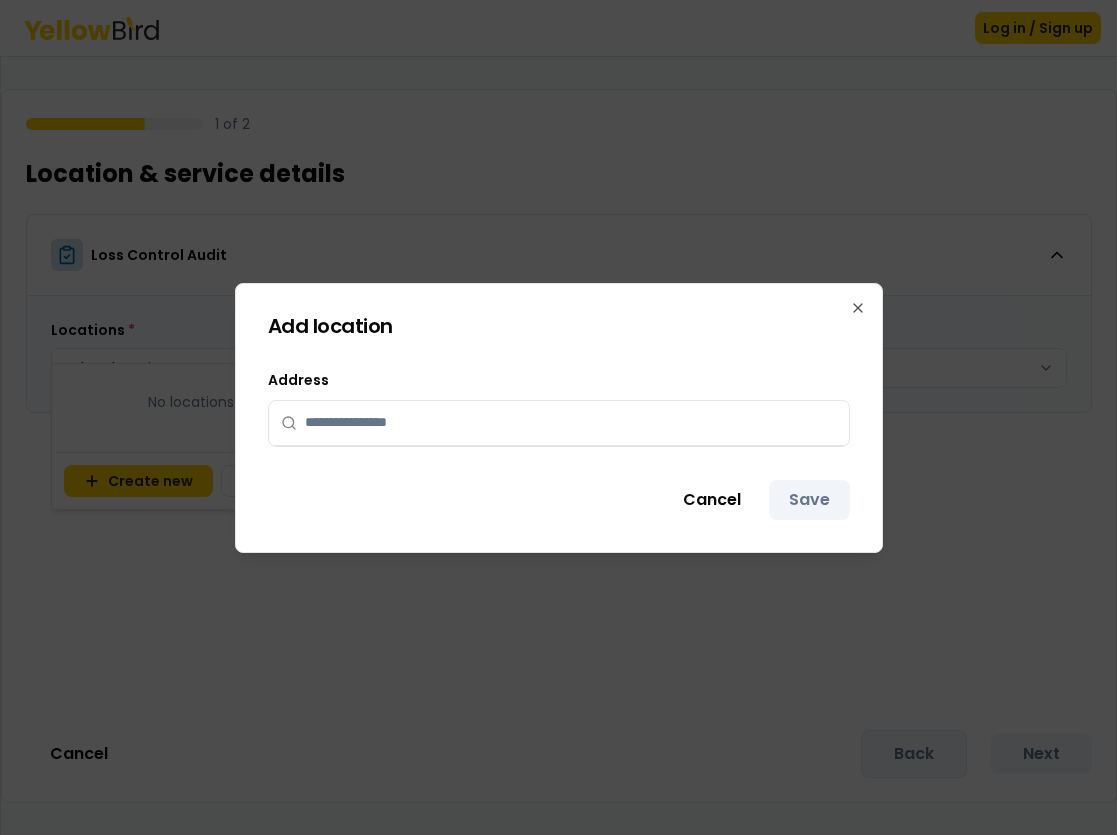 click at bounding box center (571, 423) 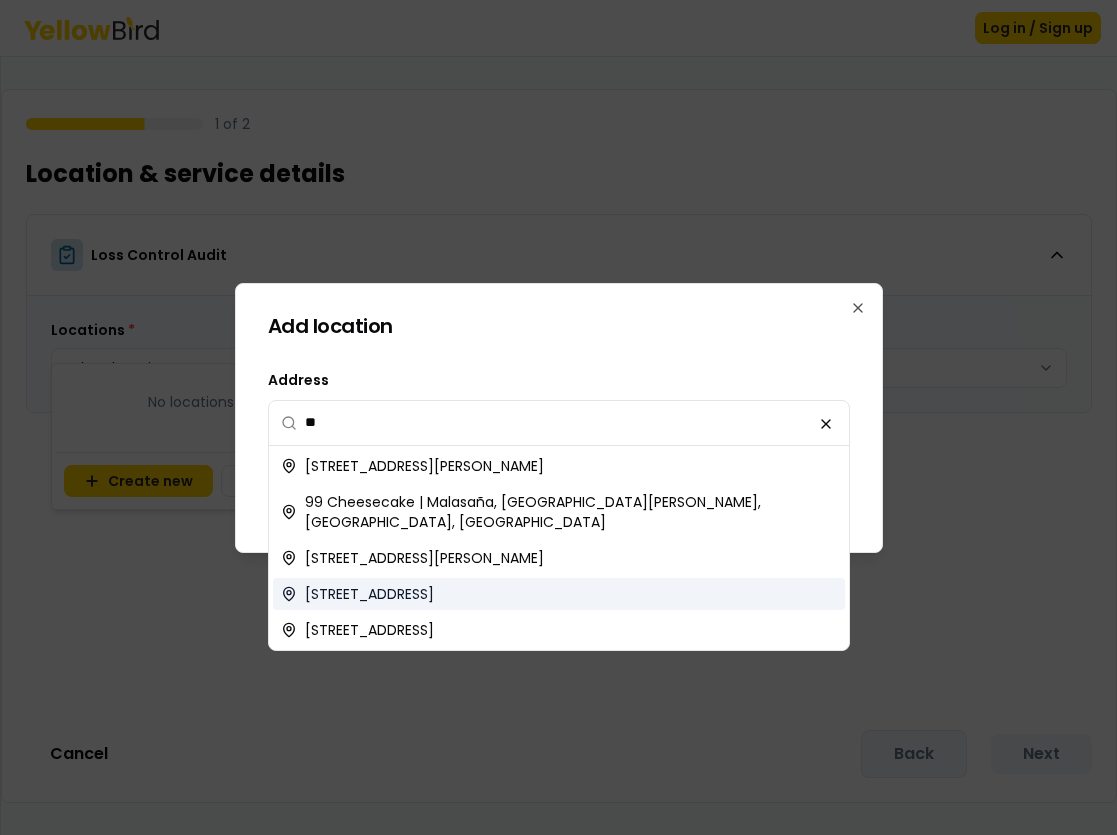 click on "[STREET_ADDRESS]" at bounding box center (369, 594) 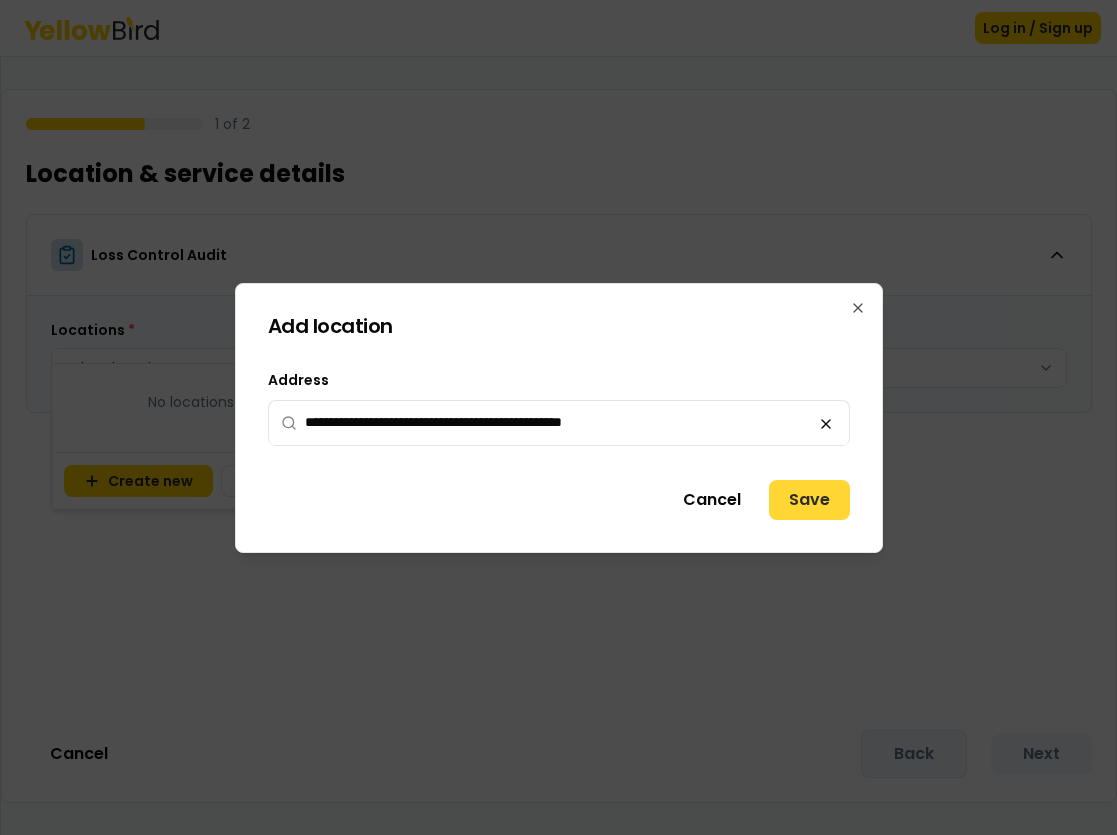 click on "Save" at bounding box center (809, 500) 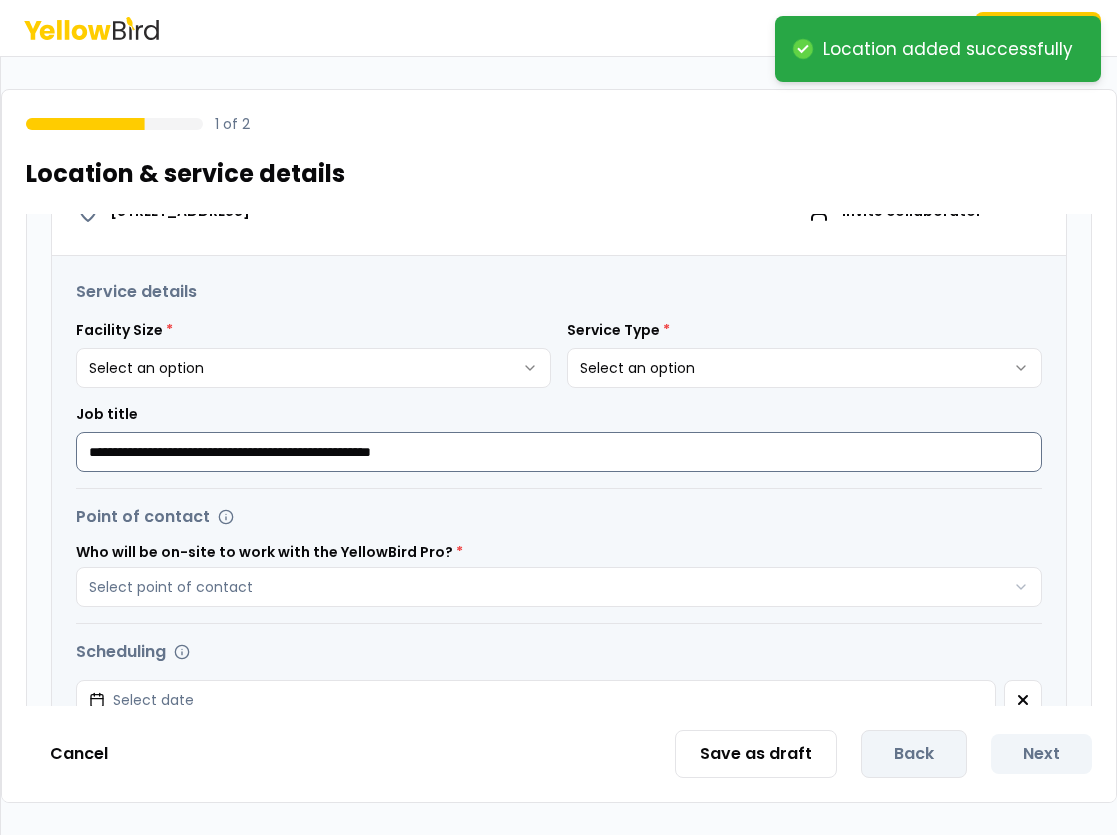 scroll, scrollTop: 372, scrollLeft: 0, axis: vertical 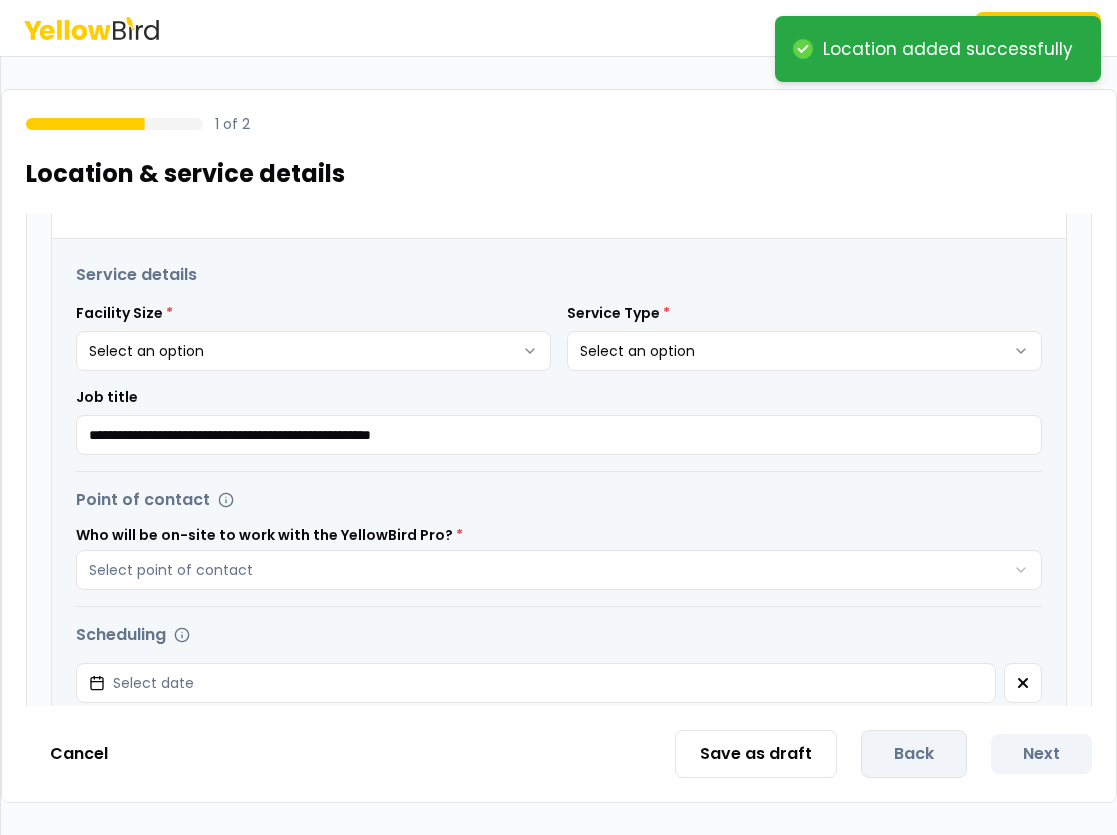 click on "**********" at bounding box center (558, 417) 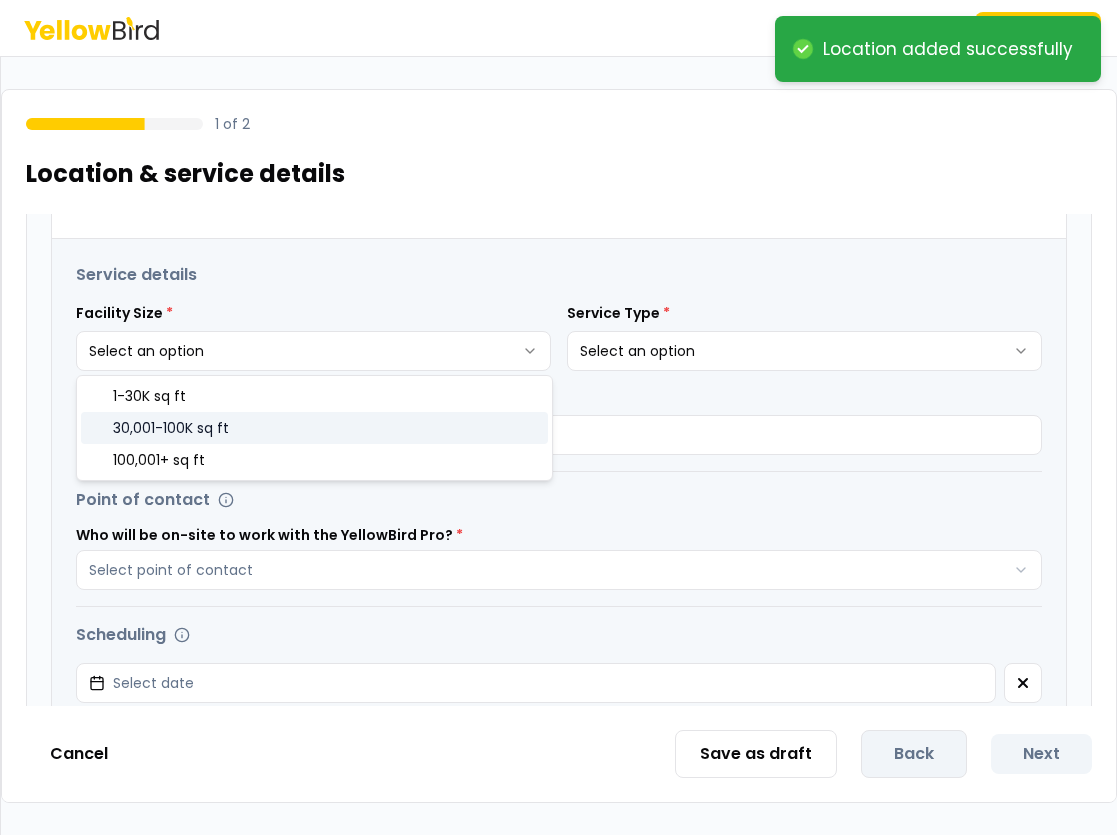 select on "*" 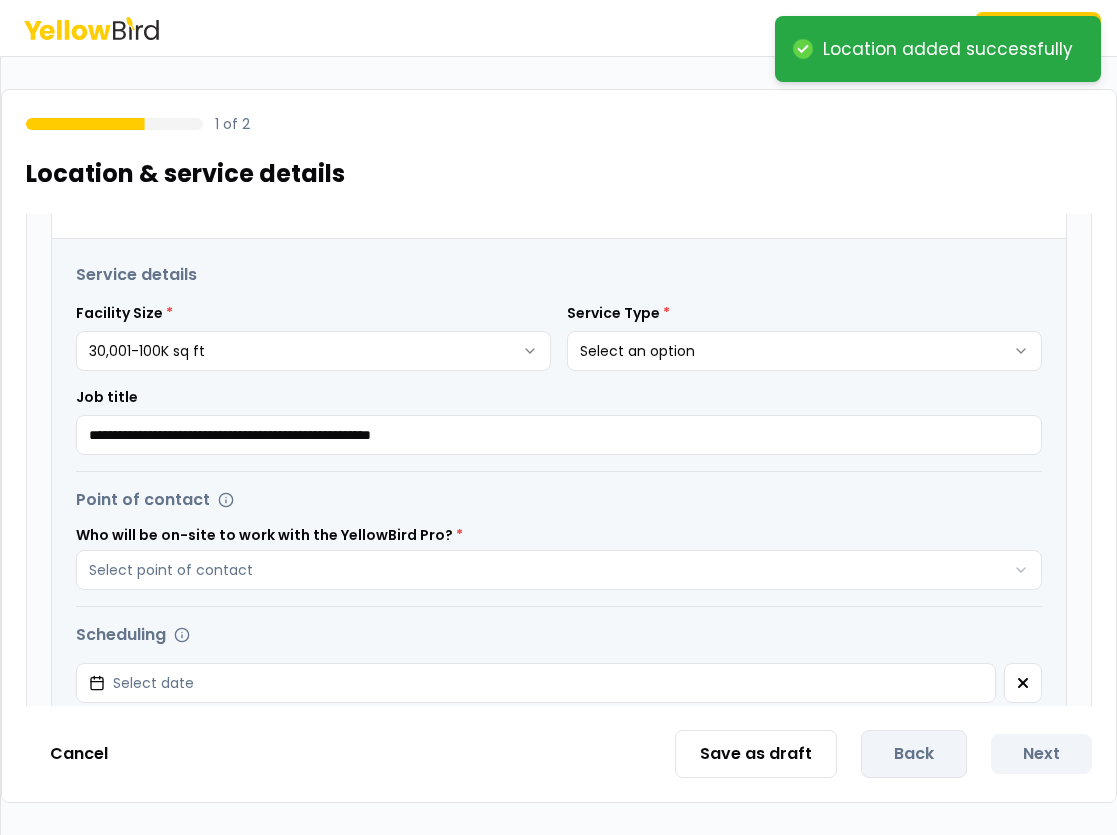click on "**********" at bounding box center (558, 417) 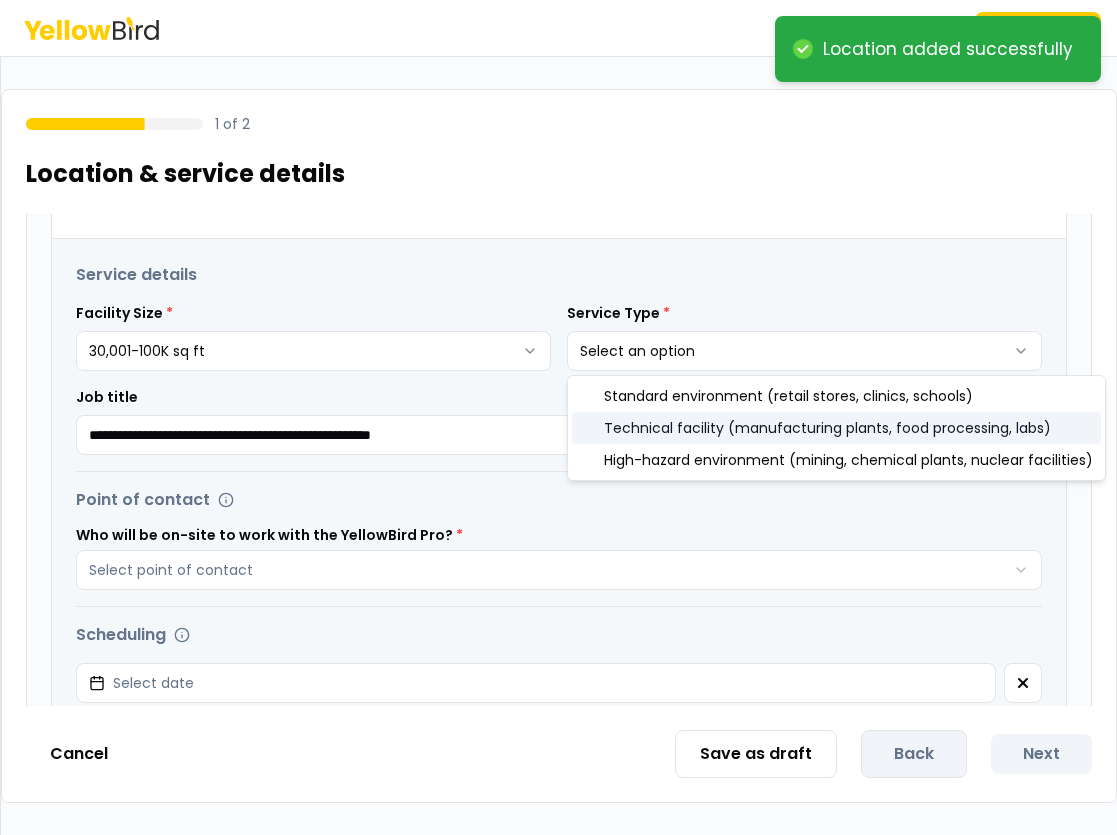 select on "*" 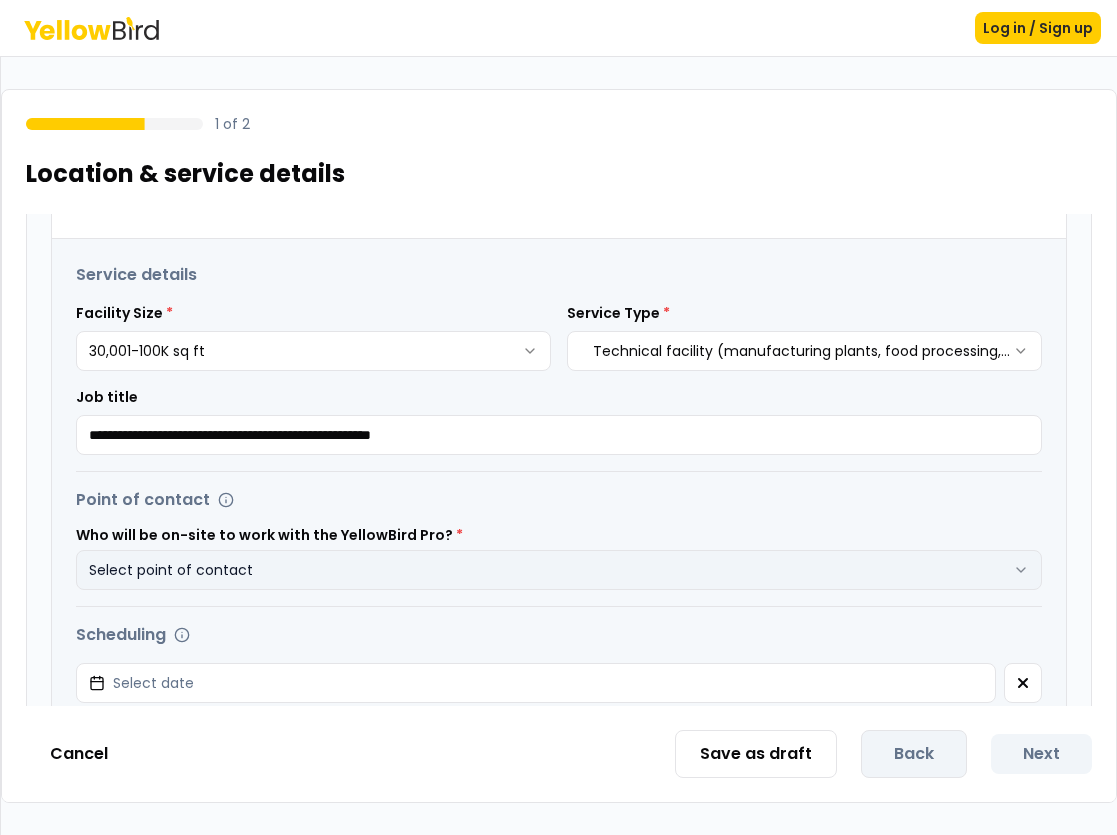 click on "Select point of contact" at bounding box center (559, 570) 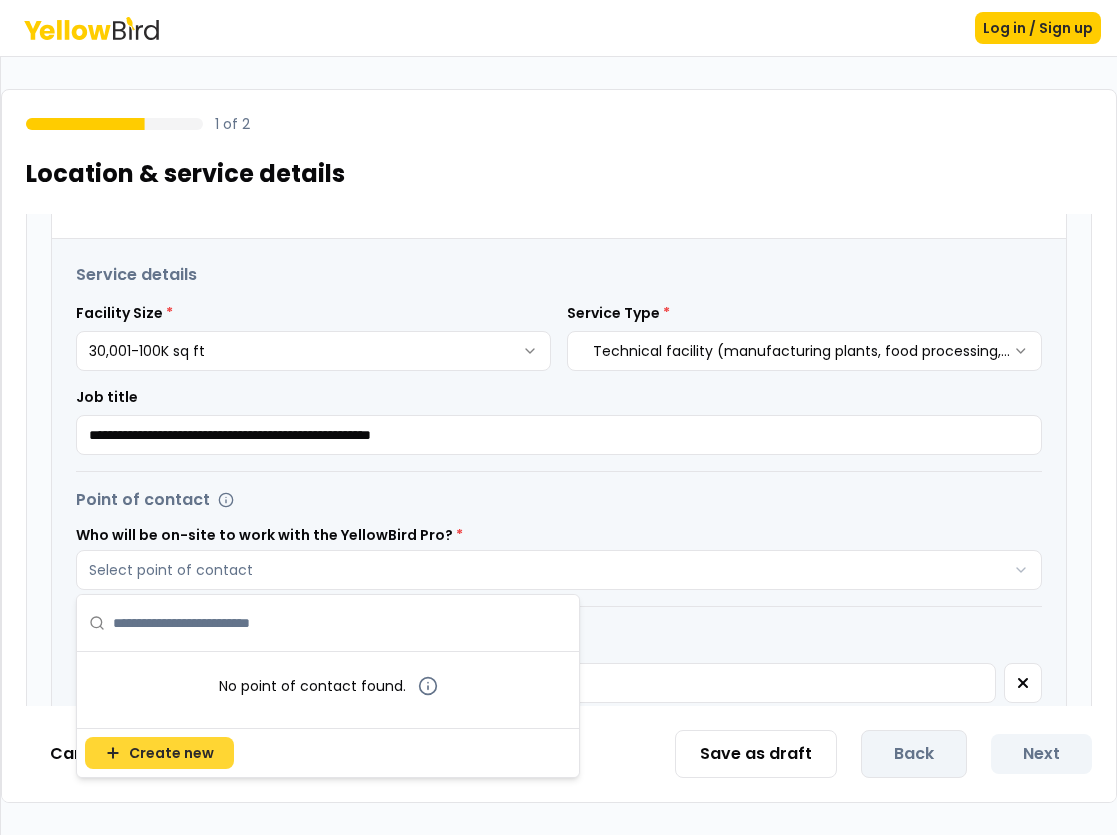 click on "Create new" at bounding box center [171, 753] 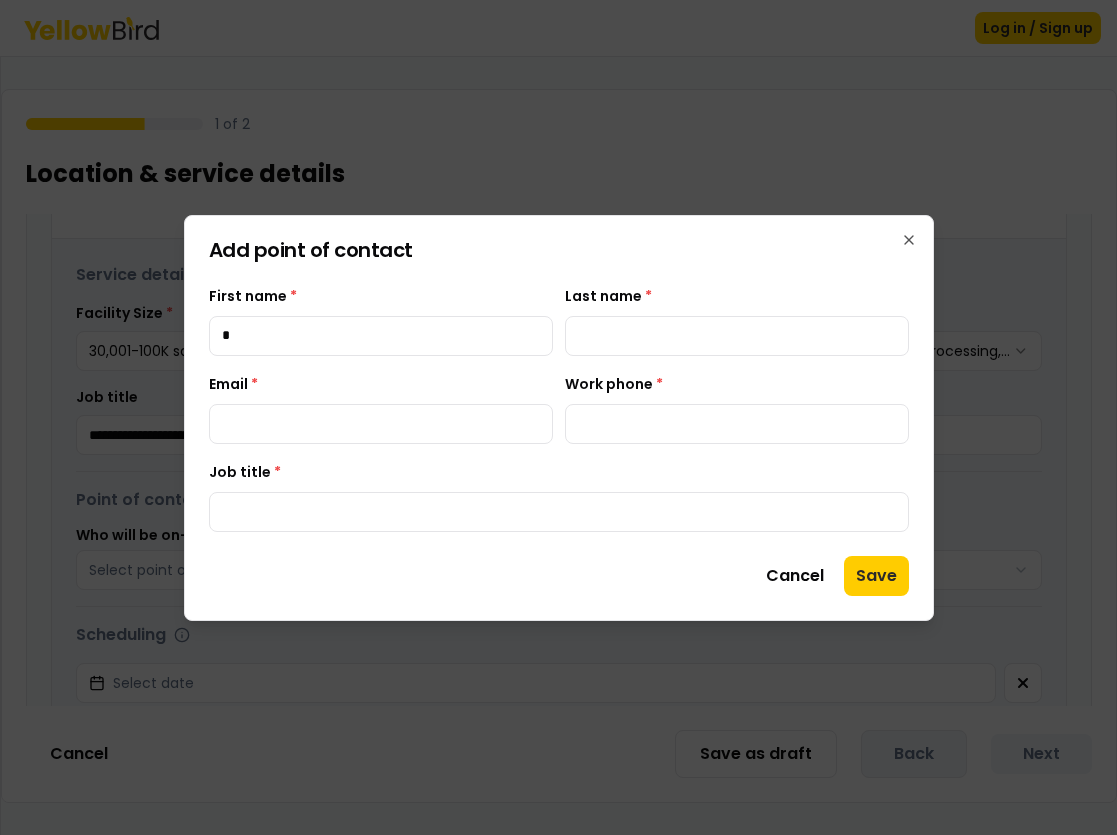 type on "*" 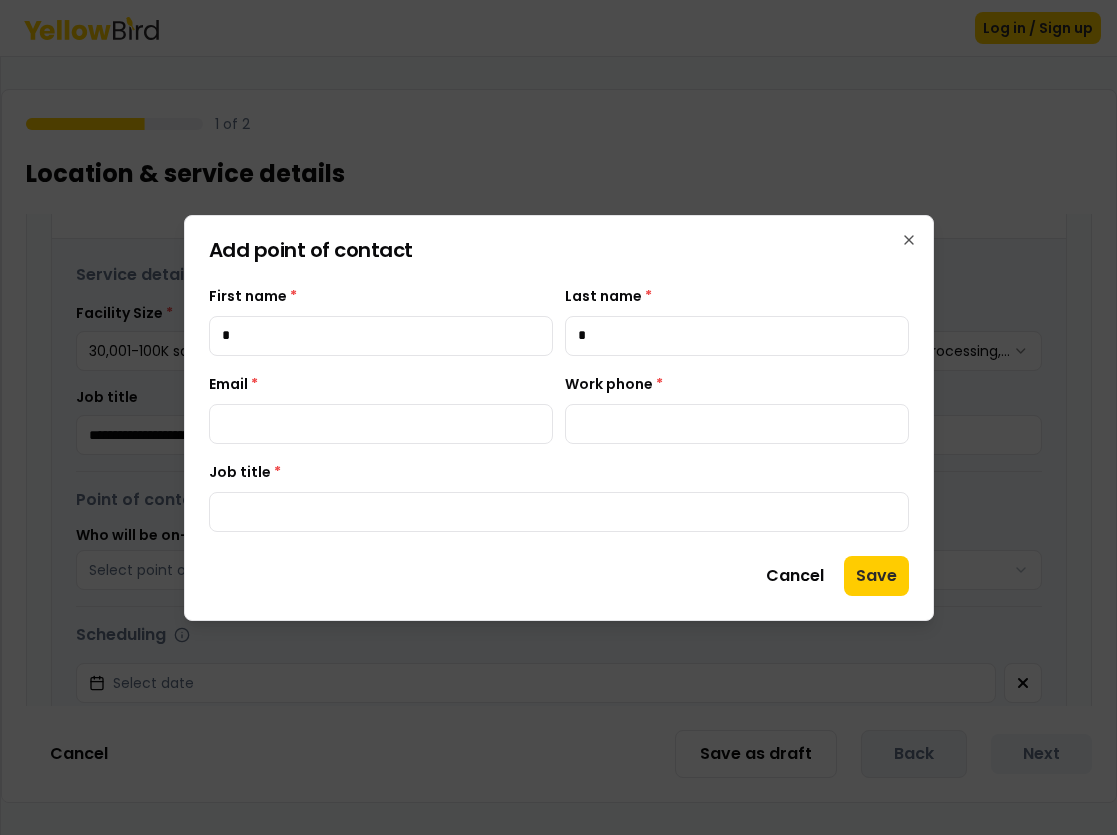 type on "*" 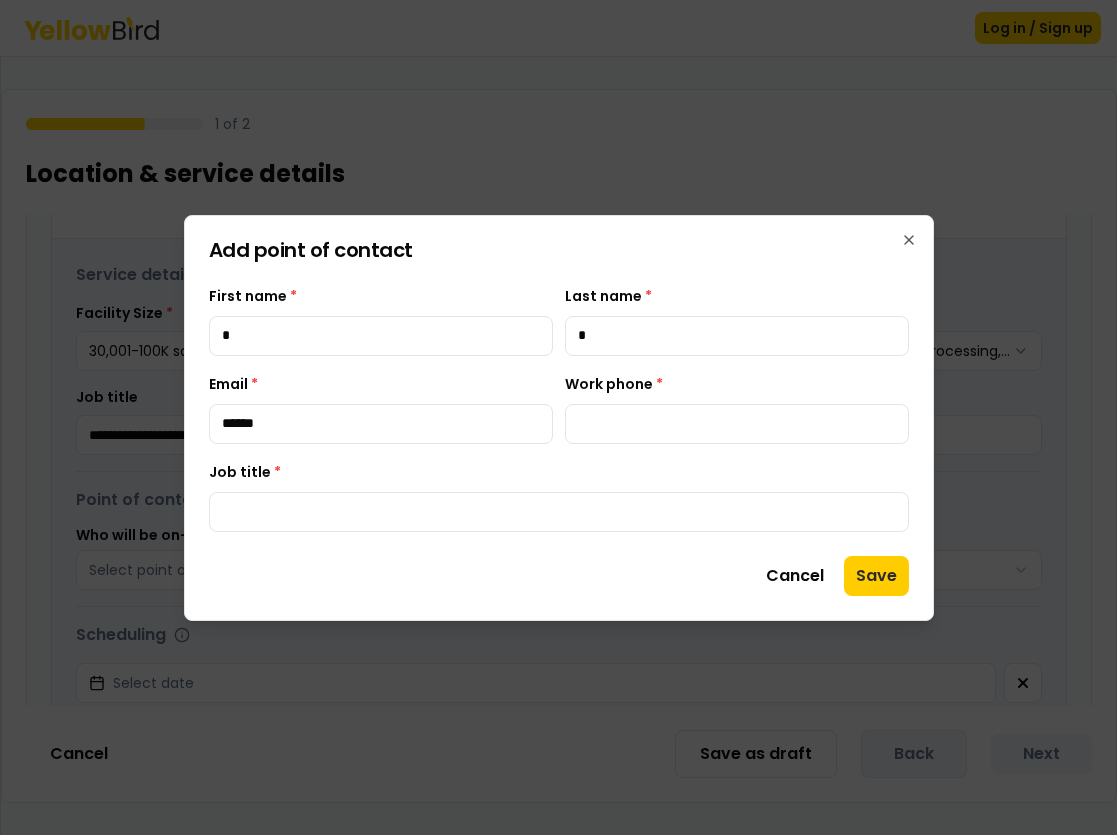 type on "**********" 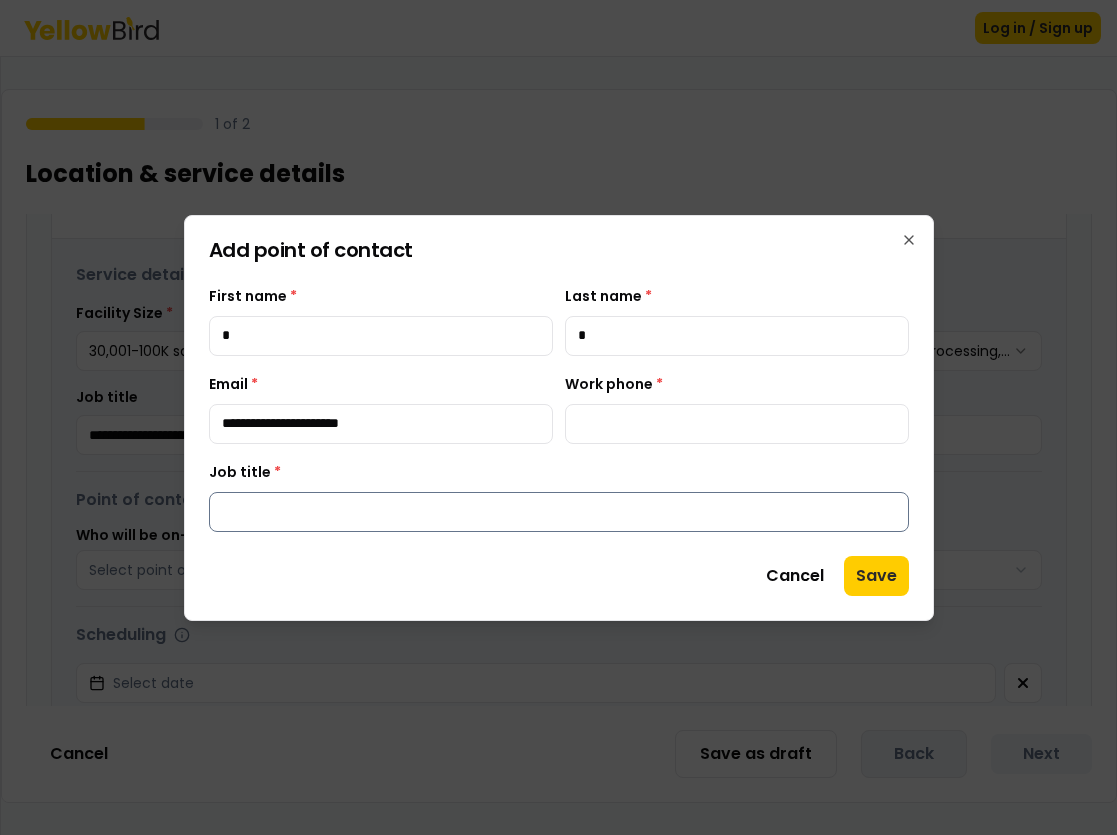 click on "Job title   *" at bounding box center [559, 512] 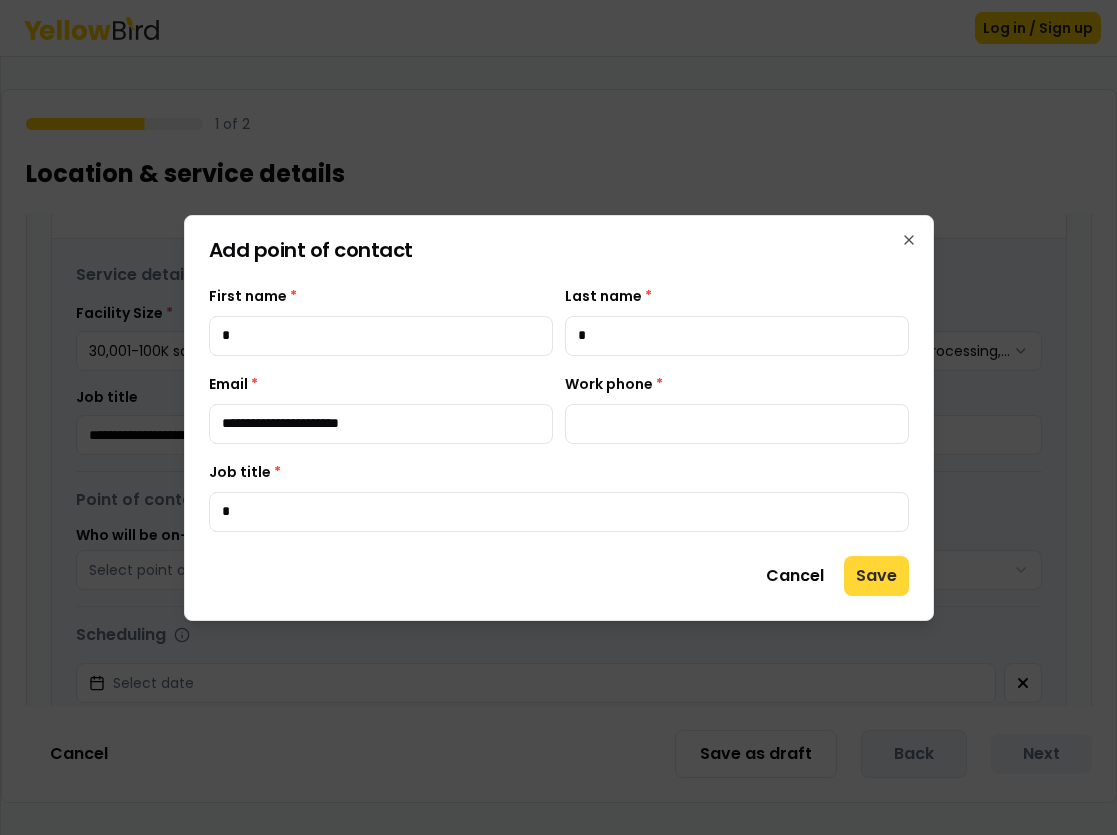 type on "*" 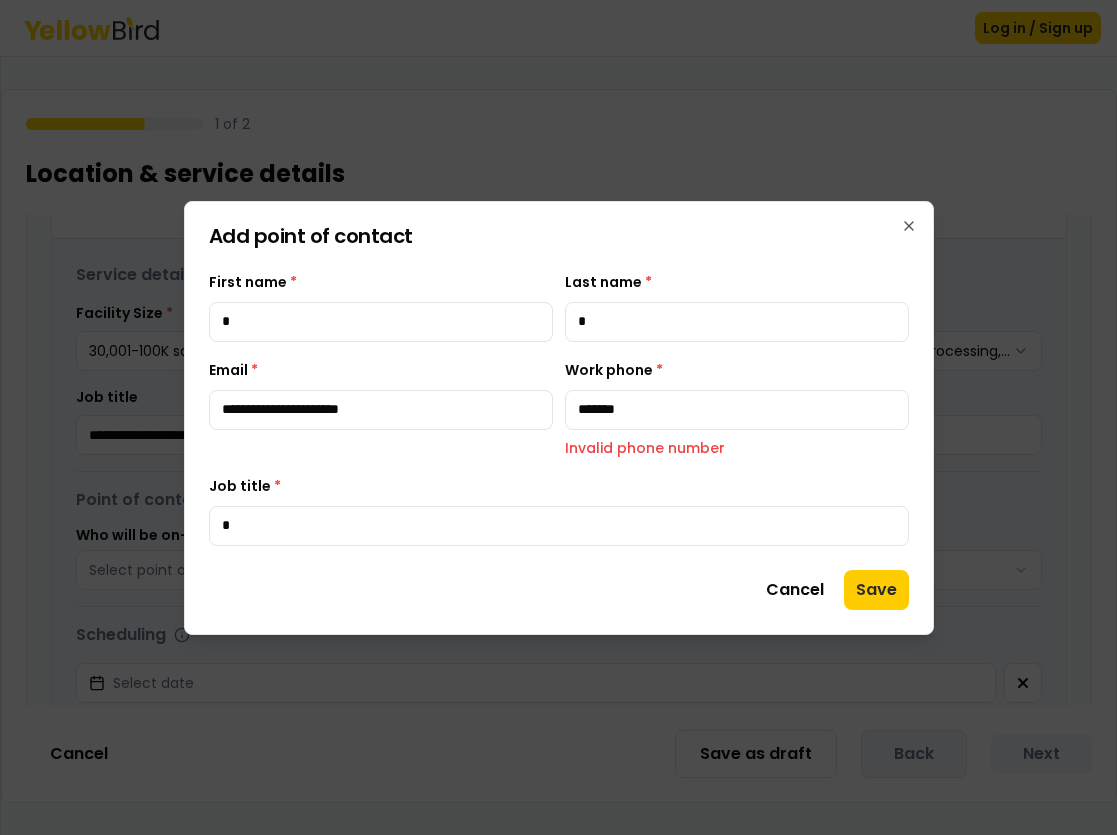 type on "**********" 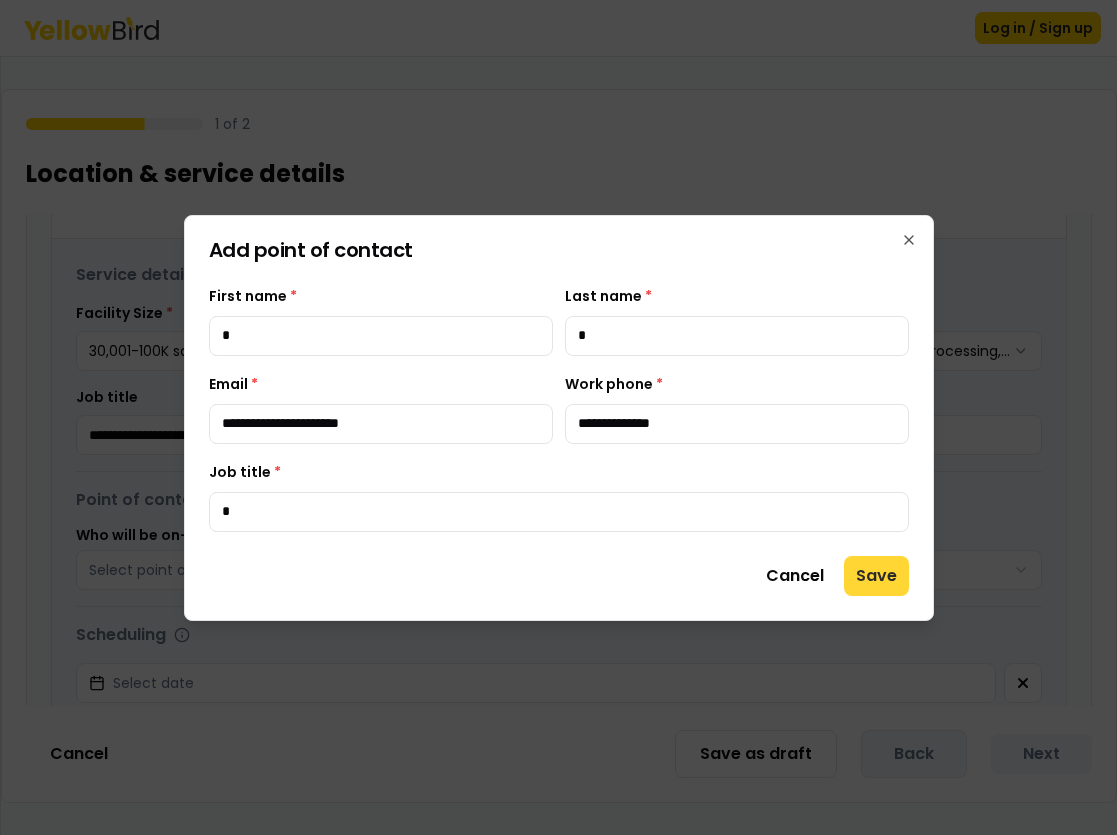 click on "Save" at bounding box center [876, 576] 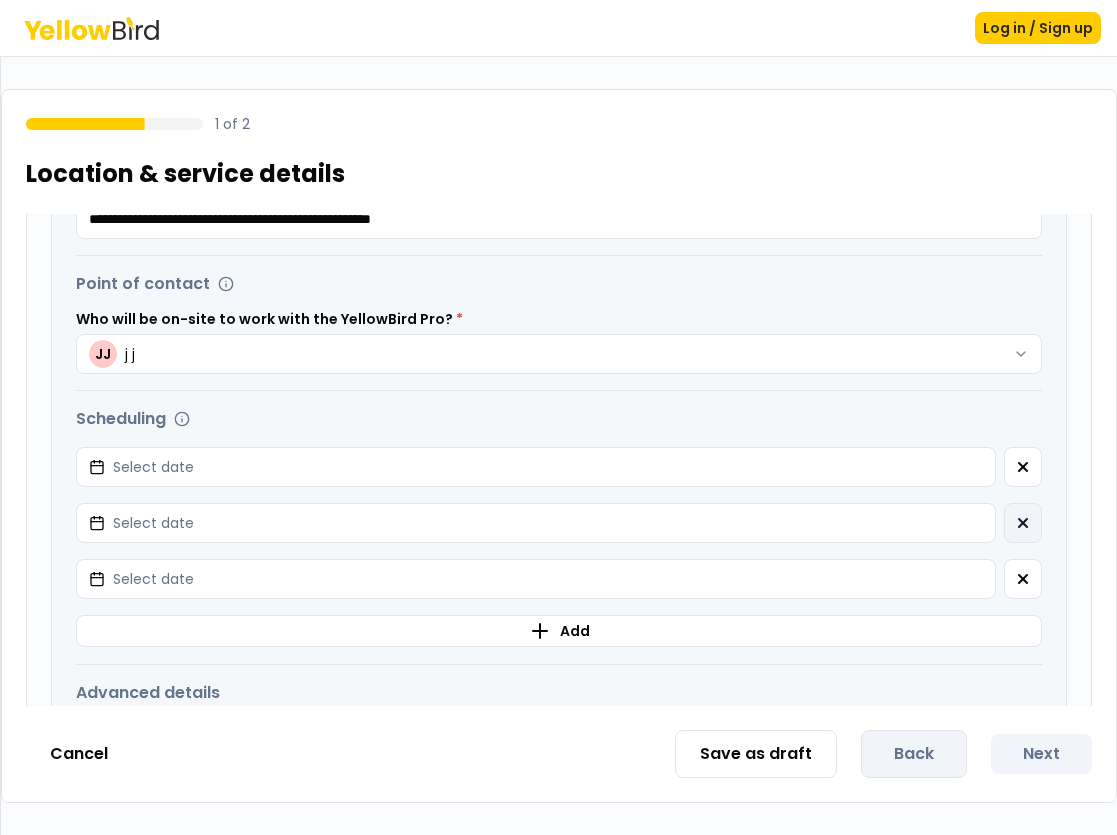 scroll, scrollTop: 589, scrollLeft: 0, axis: vertical 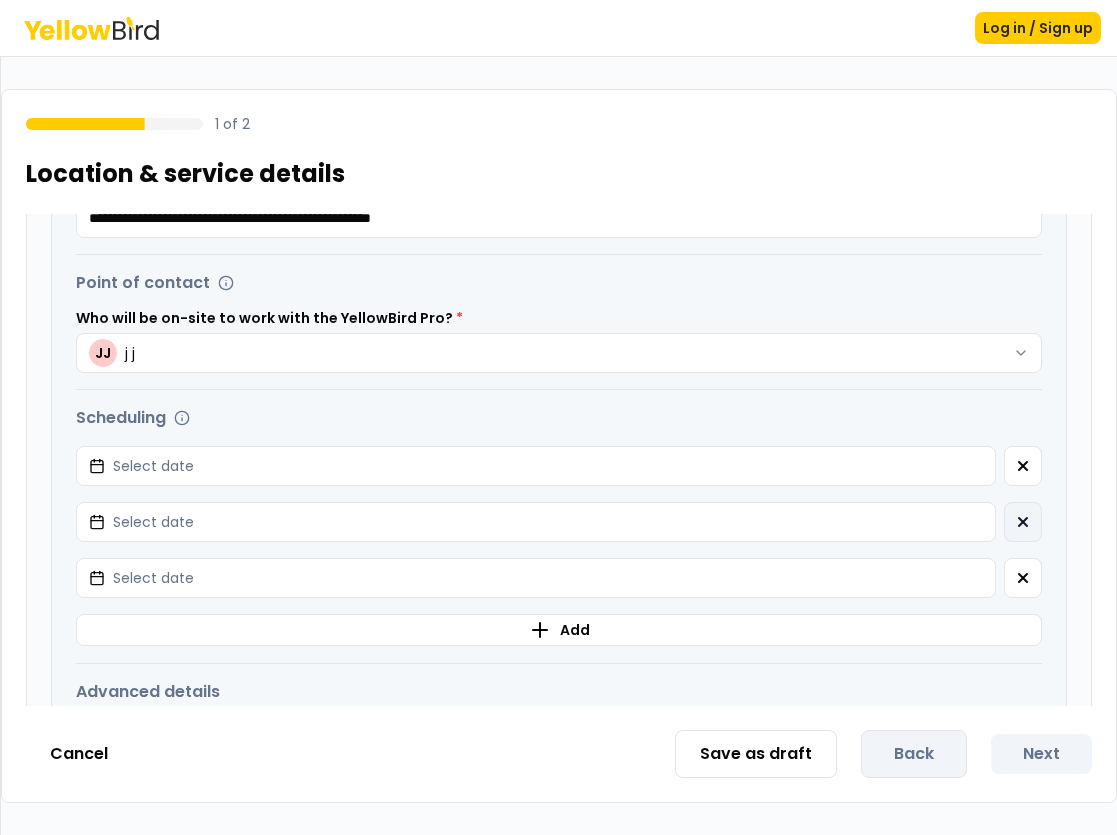click 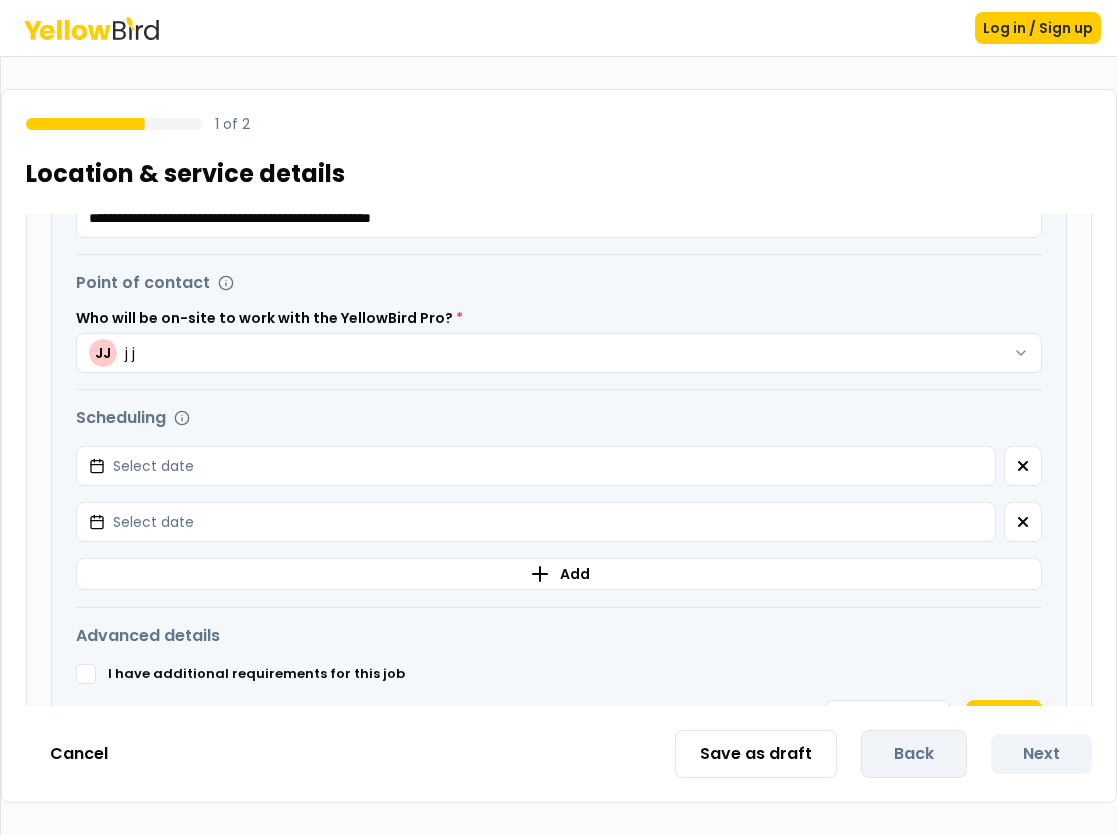 click 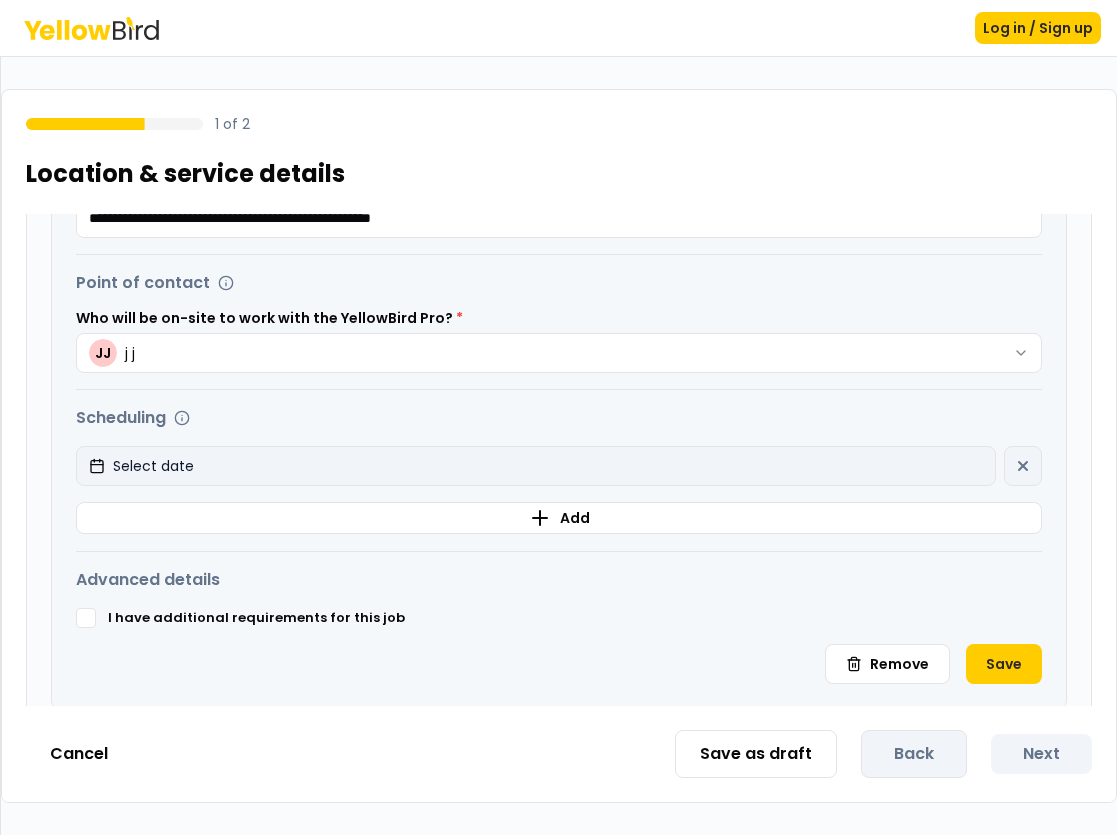 click on "Select date" at bounding box center [536, 466] 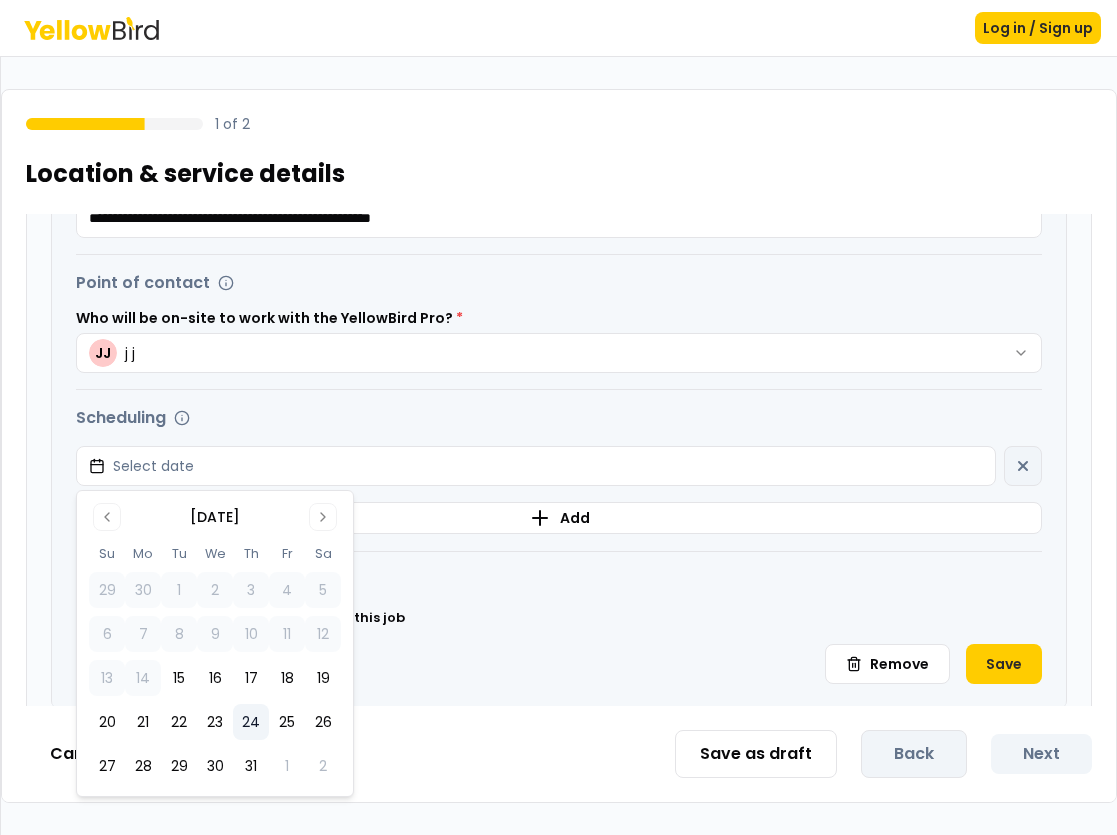 click on "24" at bounding box center (251, 722) 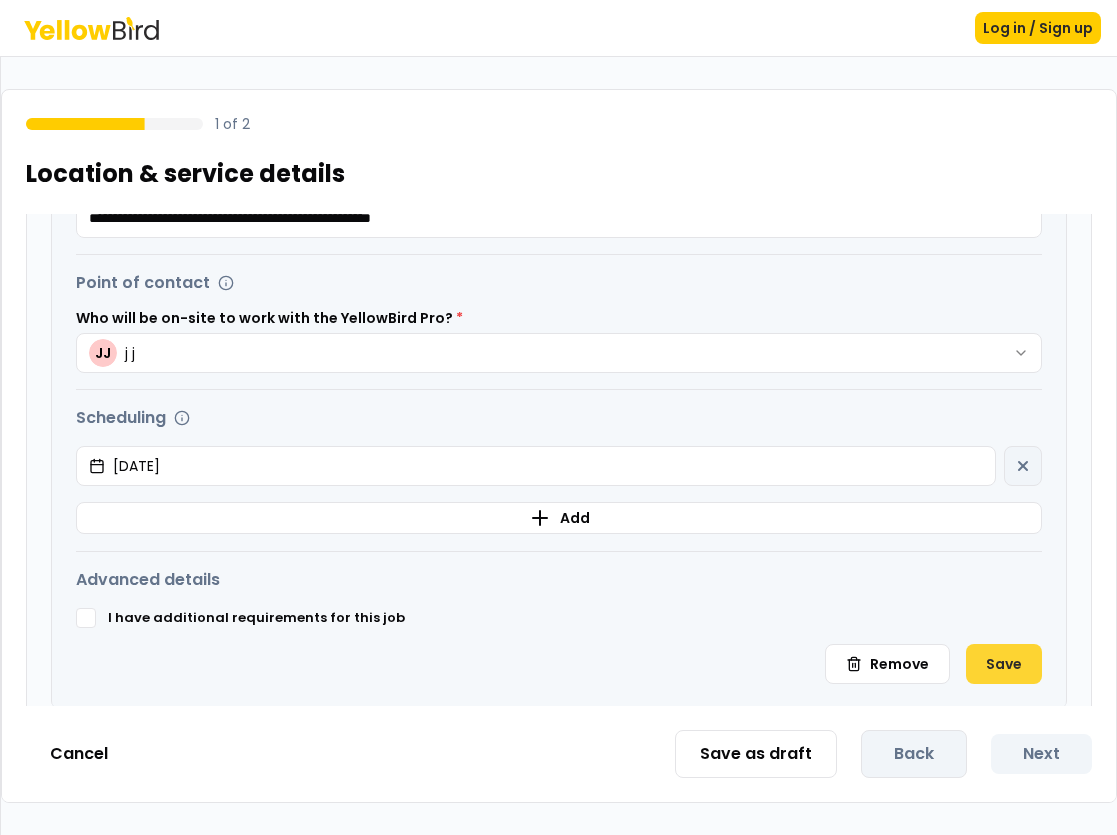 click on "Save" at bounding box center [1004, 664] 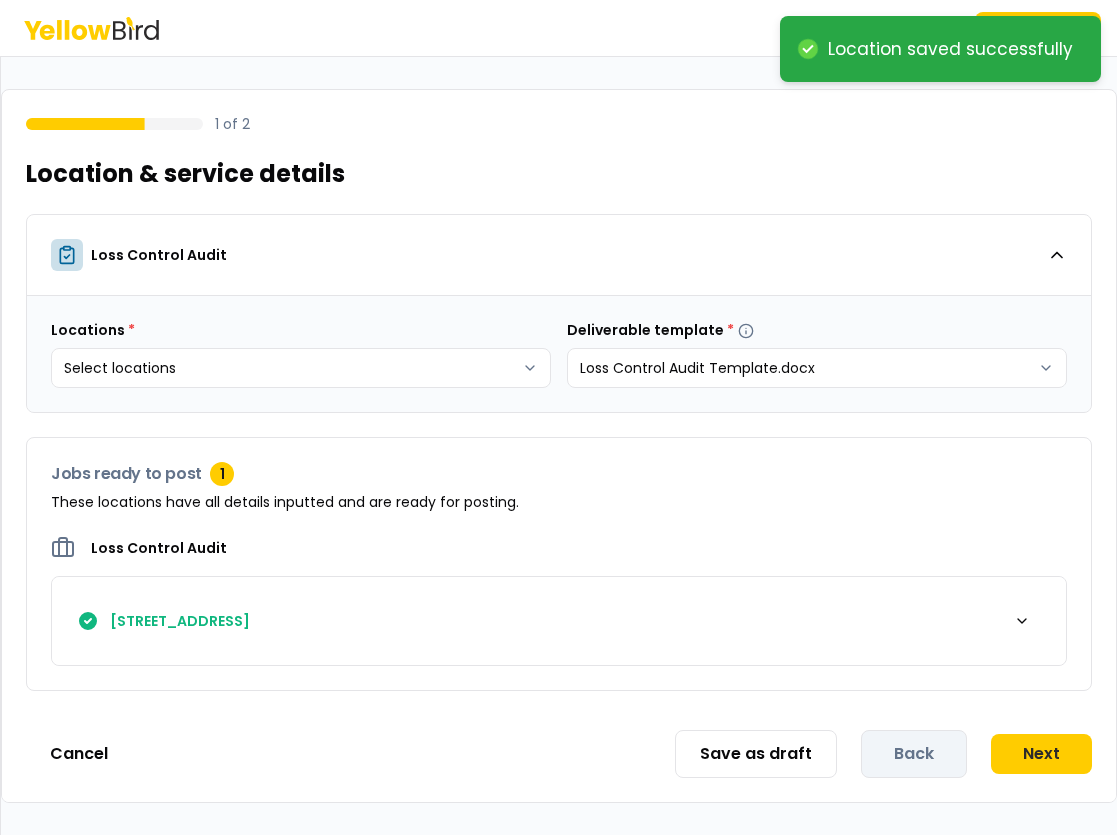 scroll, scrollTop: 0, scrollLeft: 0, axis: both 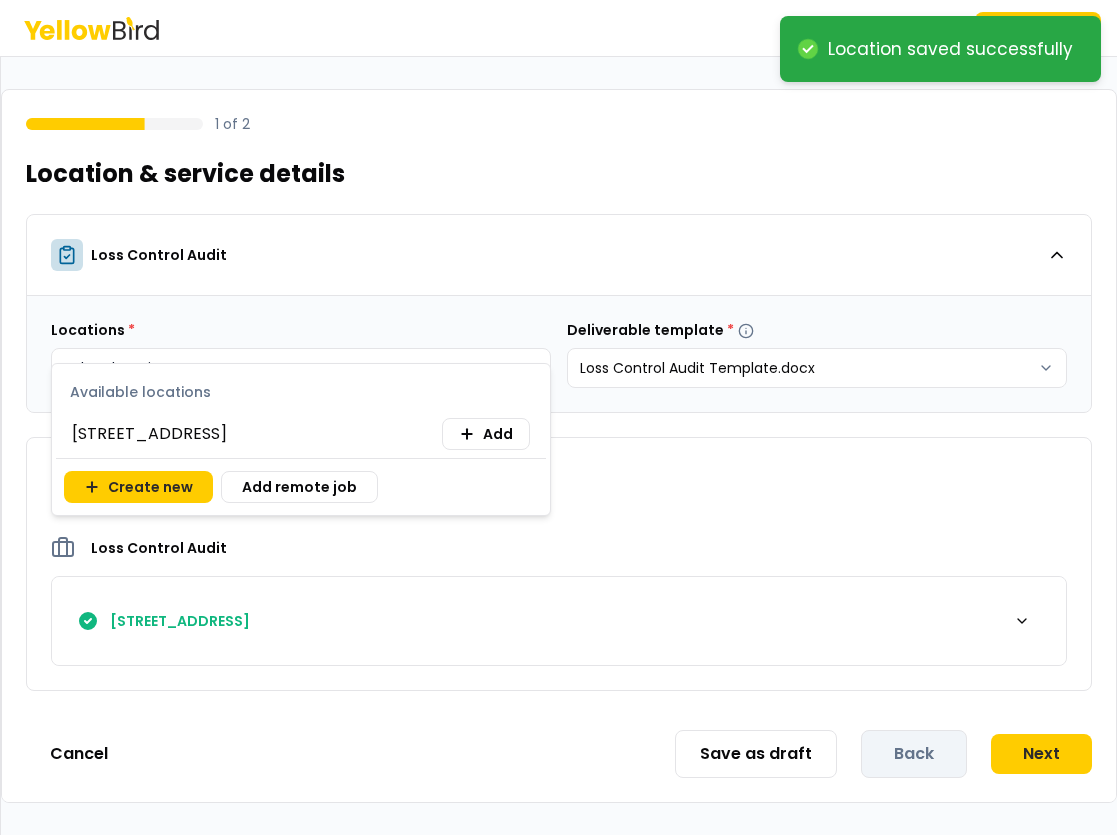 click on "Location saved successfully Log in / Sign up 1 of 2 Location & service details Loss Control Audit Locations   * Select locations Deliverable template   * Loss Control Audit Template.docx Jobs ready to post 1 These locations have all details inputted and are ready for posting. Loss Control Audit   [STREET_ADDRESS] Cancel Save as draft Back Next
Available locations [STREET_ADDRESS] Add Create new Add remote job" at bounding box center [558, 417] 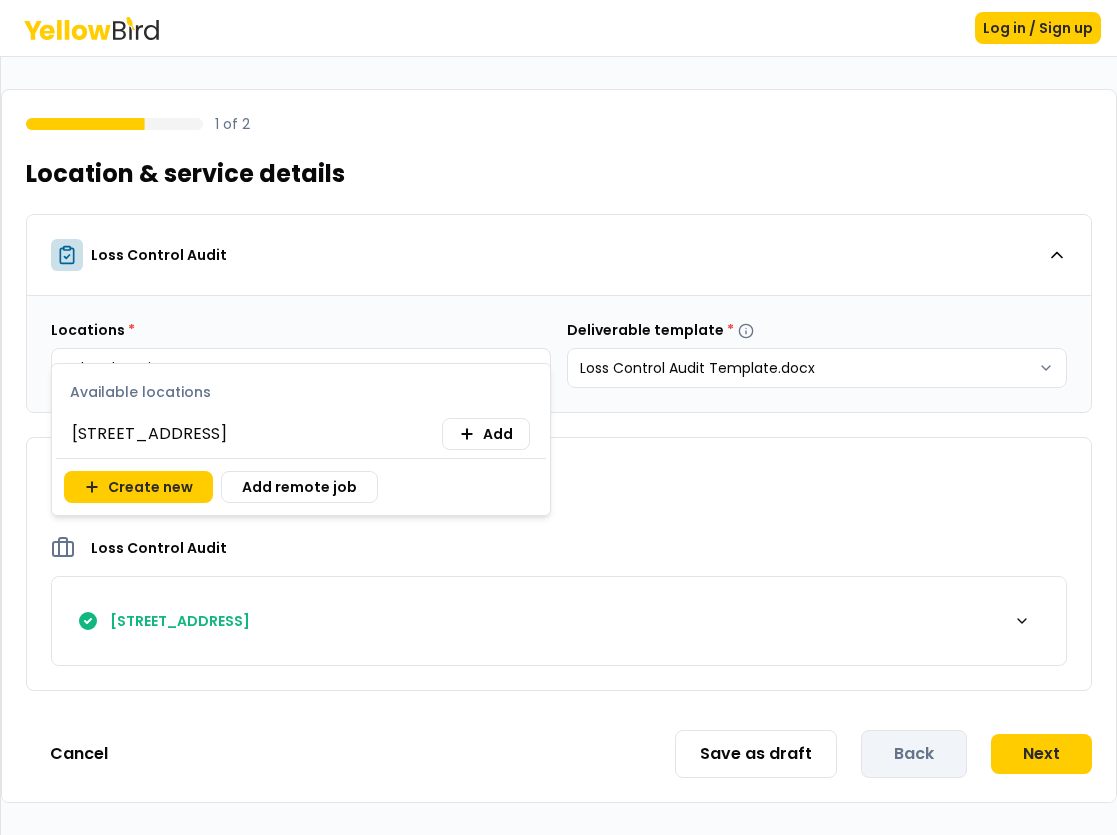 click on "Log in / Sign up 1 of 2 Location & service details Loss Control Audit Locations   * Select locations Deliverable template   * Loss Control Audit Template.docx Jobs ready to post 1 These locations have all details inputted and are ready for posting. Loss Control Audit   [STREET_ADDRESS] Cancel Save as draft Back Next
Available locations [STREET_ADDRESS] Add Create new Add remote job" at bounding box center [558, 417] 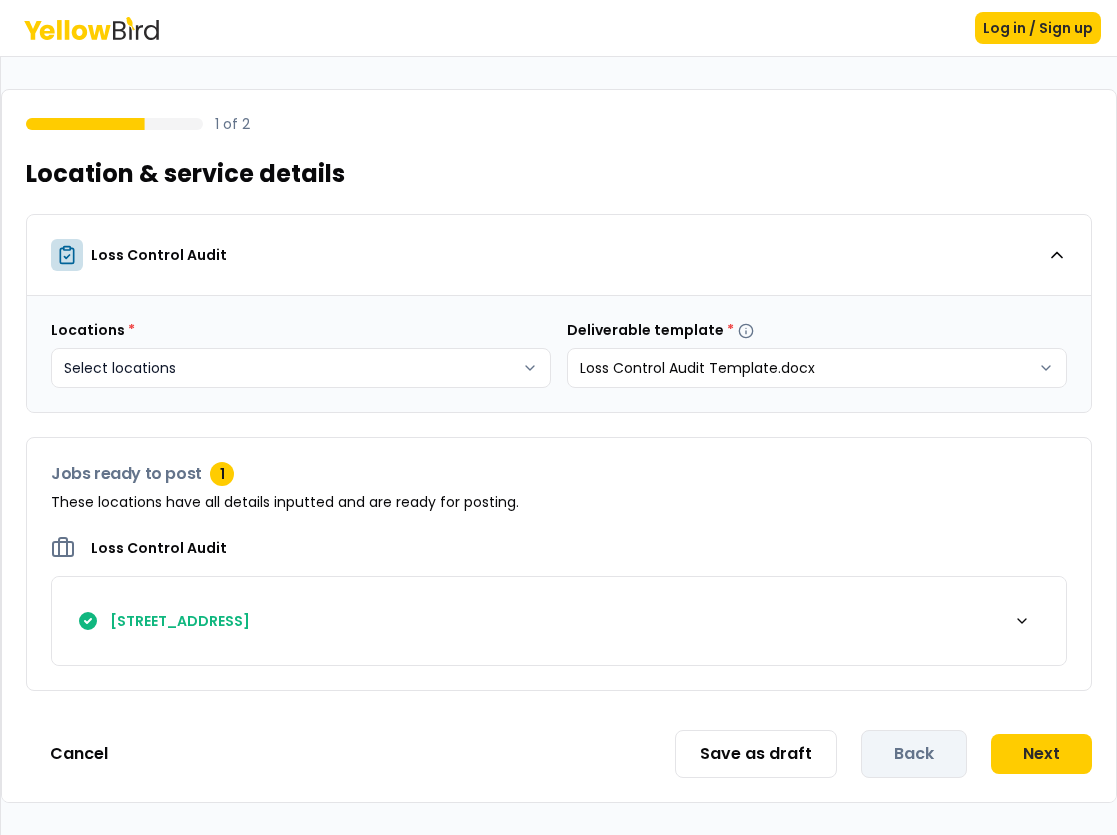click on "Log in / Sign up 1 of 2 Location & service details Loss Control Audit Locations   * Select locations Deliverable template   * Loss Control Audit Template.docx Jobs ready to post 1 These locations have all details inputted and are ready for posting. Loss Control Audit   [STREET_ADDRESS] Cancel Save as draft Back Next" at bounding box center (558, 417) 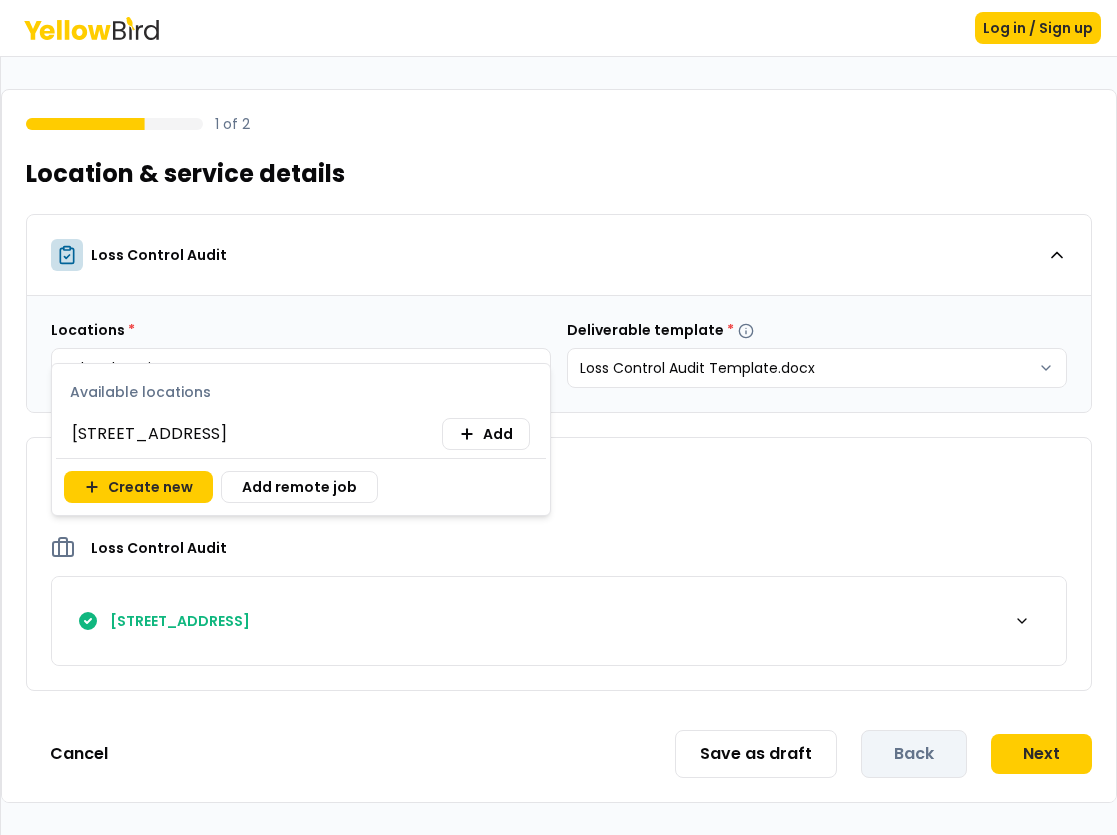 click on "Log in / Sign up 1 of 2 Location & service details Loss Control Audit Locations   * Select locations Deliverable template   * Loss Control Audit Template.docx Jobs ready to post 1 These locations have all details inputted and are ready for posting. Loss Control Audit   [STREET_ADDRESS] Cancel Save as draft Back Next
Available locations [STREET_ADDRESS] Add Create new Add remote job" at bounding box center [558, 417] 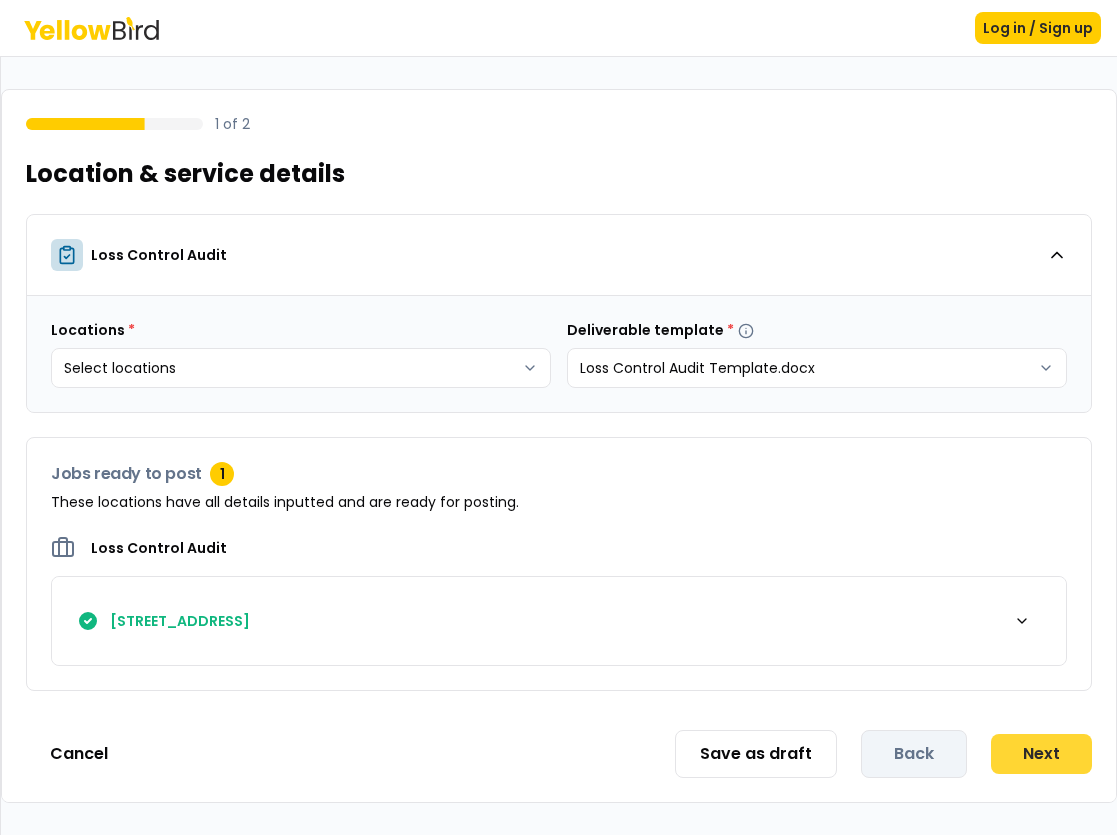 click on "Next" at bounding box center (1041, 754) 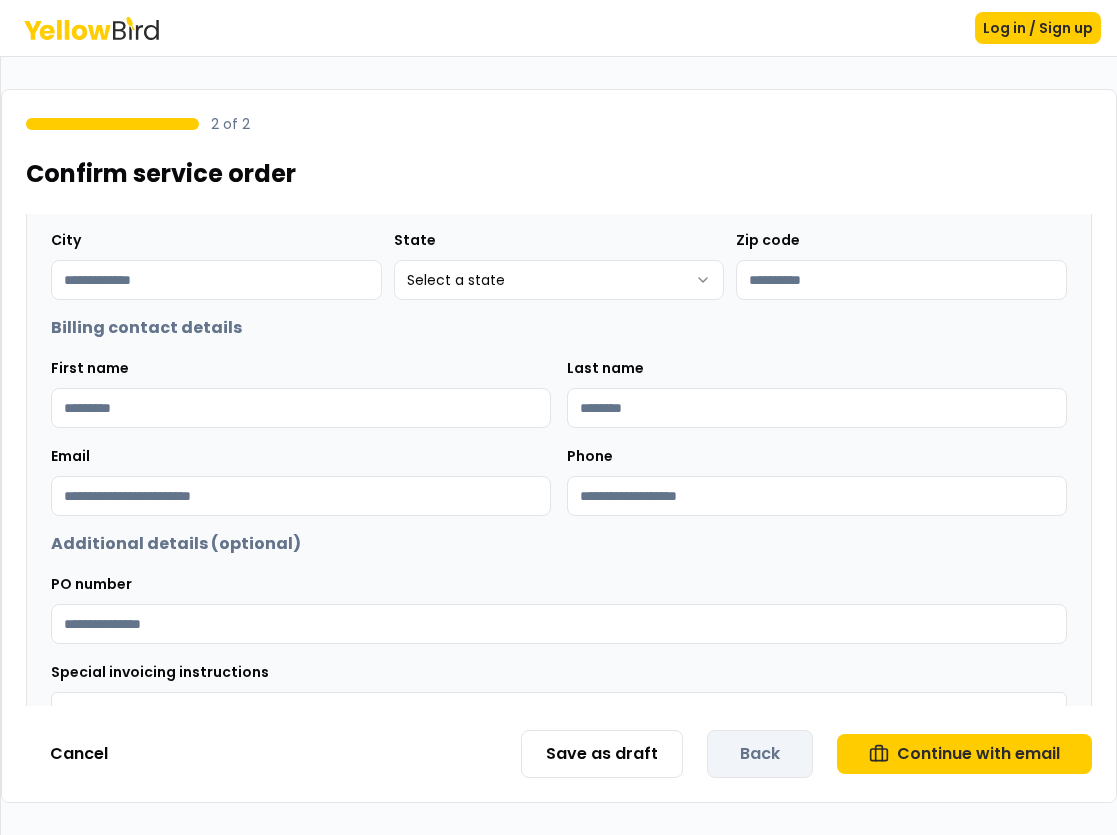 scroll, scrollTop: 542, scrollLeft: 0, axis: vertical 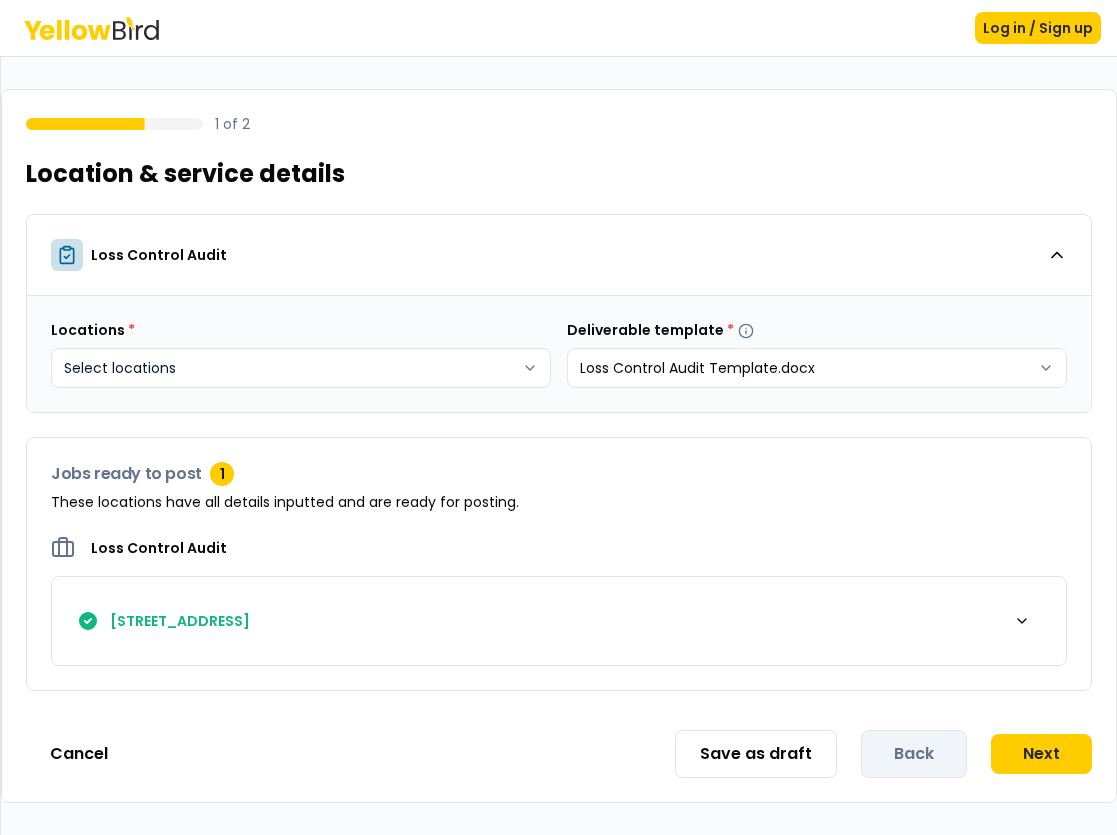 click on "Log in / Sign up 1 of 2 Location & service details Loss Control Audit Locations   * Select locations Deliverable template   * Loss Control Audit Template.docx Jobs ready to post 1 These locations have all details inputted and are ready for posting. Loss Control Audit   [STREET_ADDRESS] Cancel Save as draft Back Next" at bounding box center [558, 417] 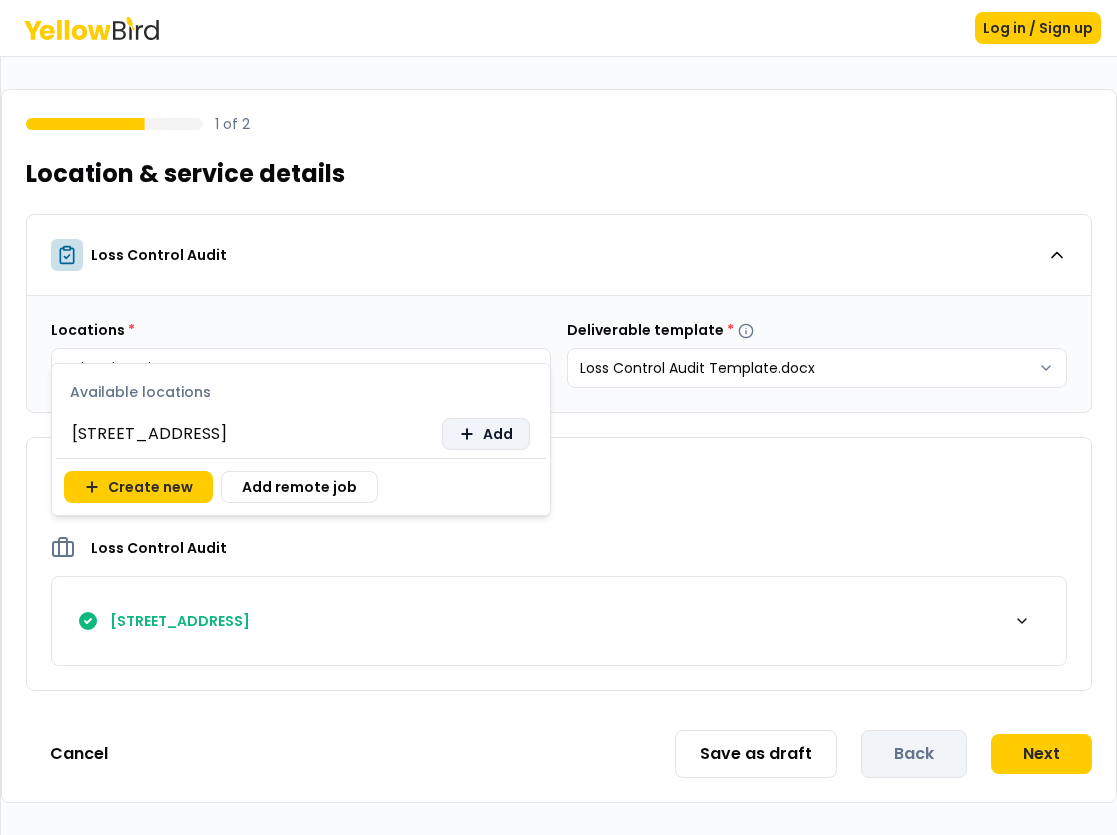 click on "Add" at bounding box center [486, 434] 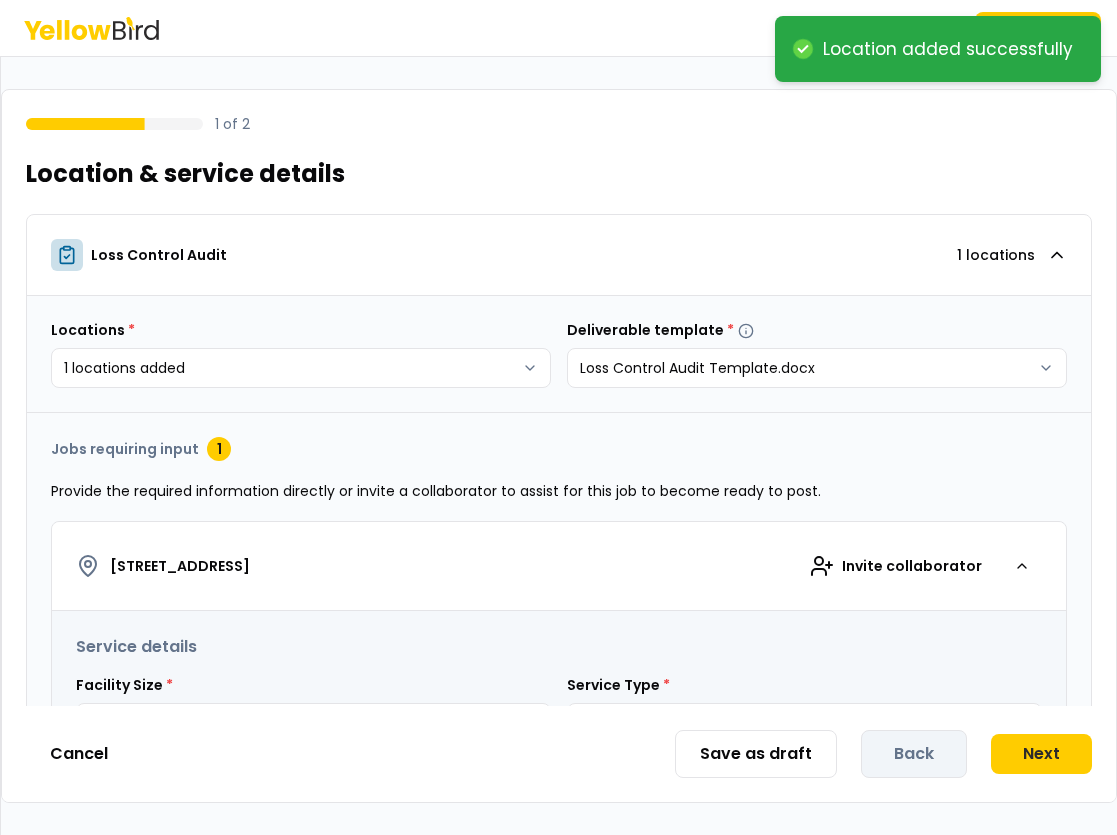 click on "**********" at bounding box center (558, 417) 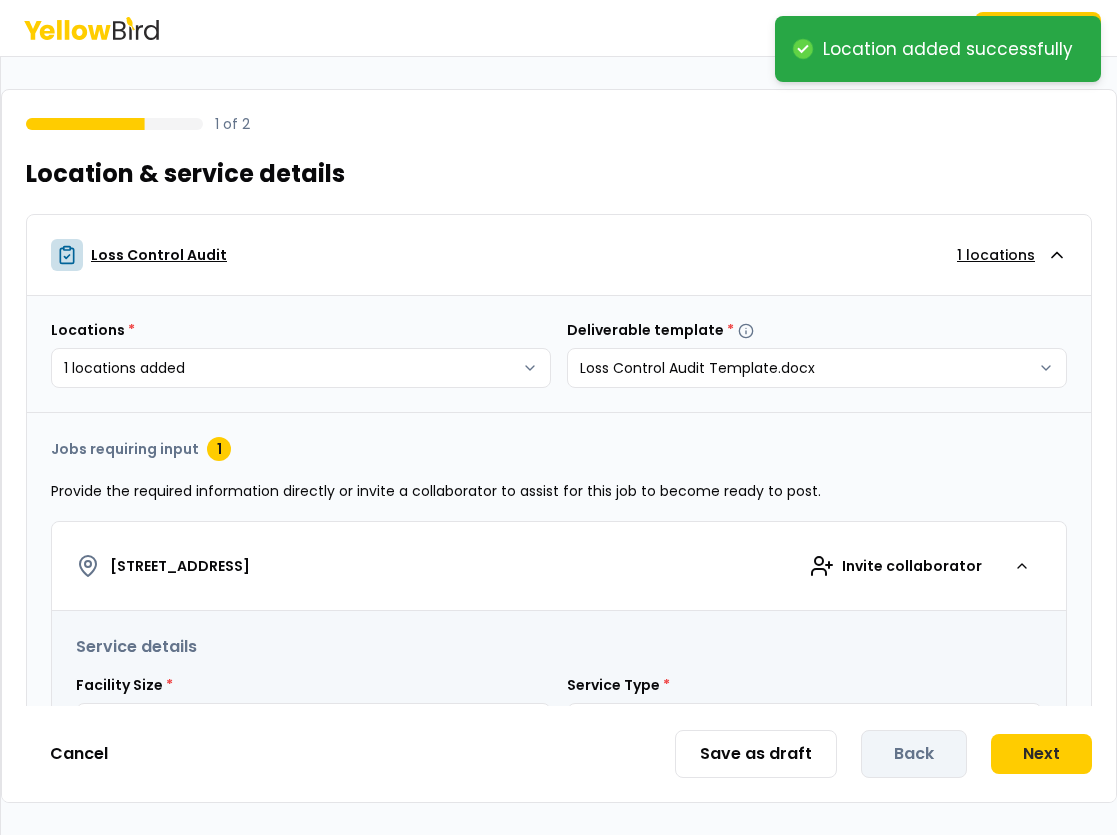 click 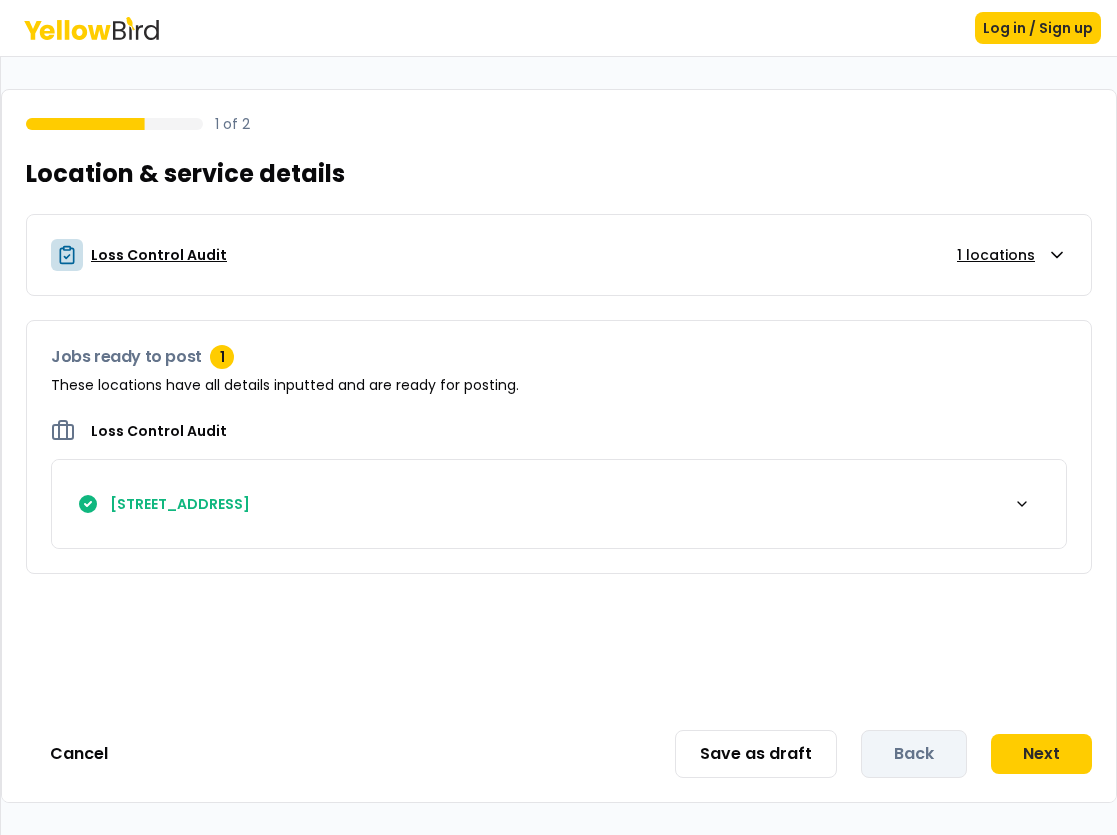 click on "Loss Control Audit 1   locations" at bounding box center (549, 255) 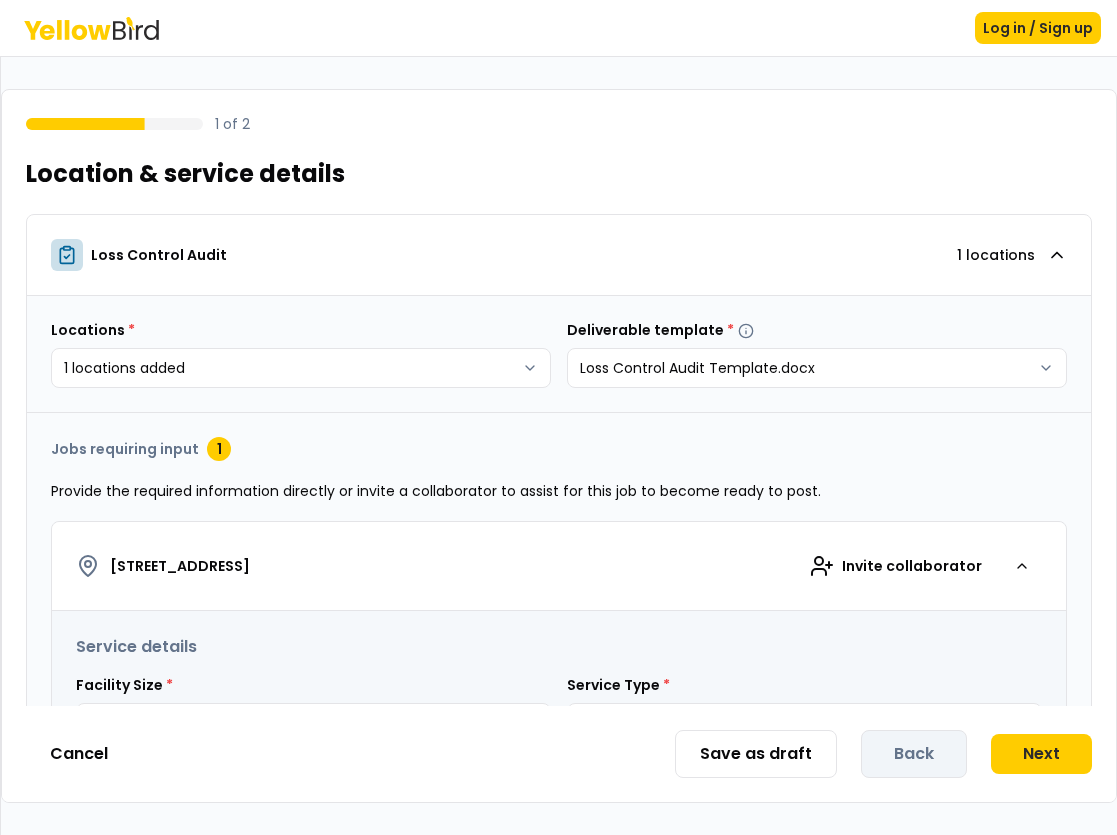 click on "**********" at bounding box center (558, 417) 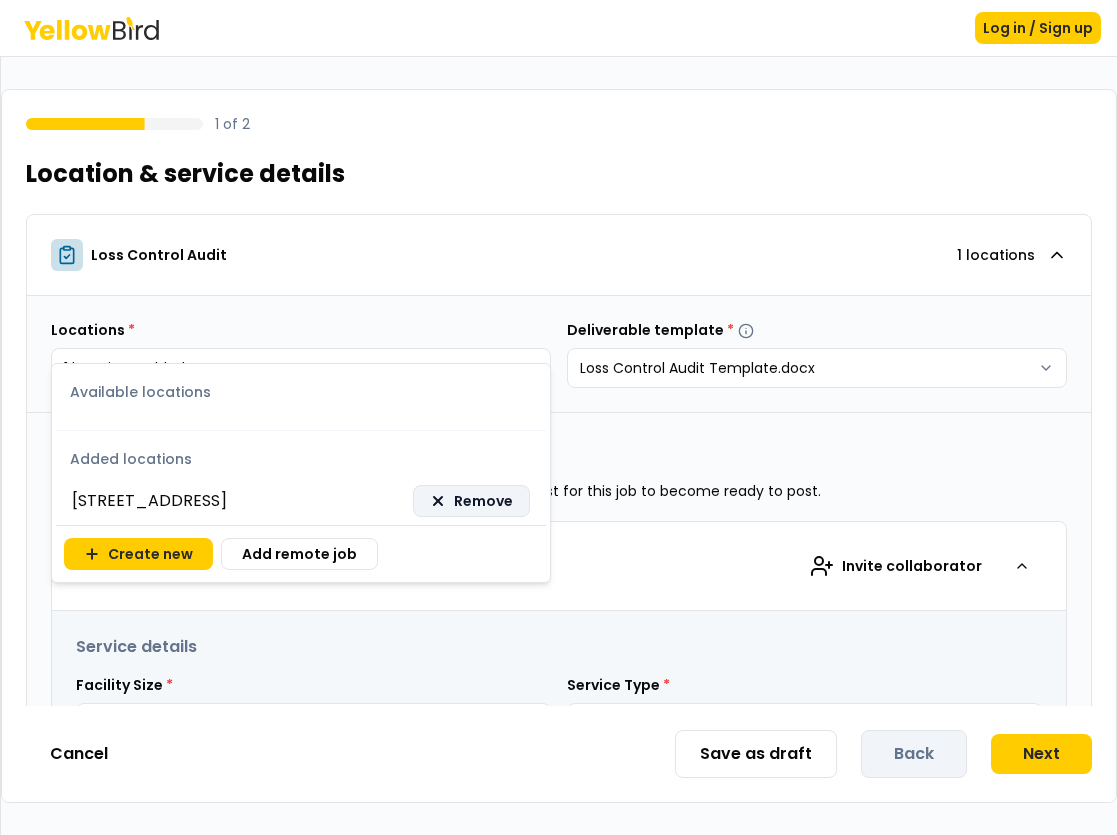 click on "Remove" at bounding box center [483, 501] 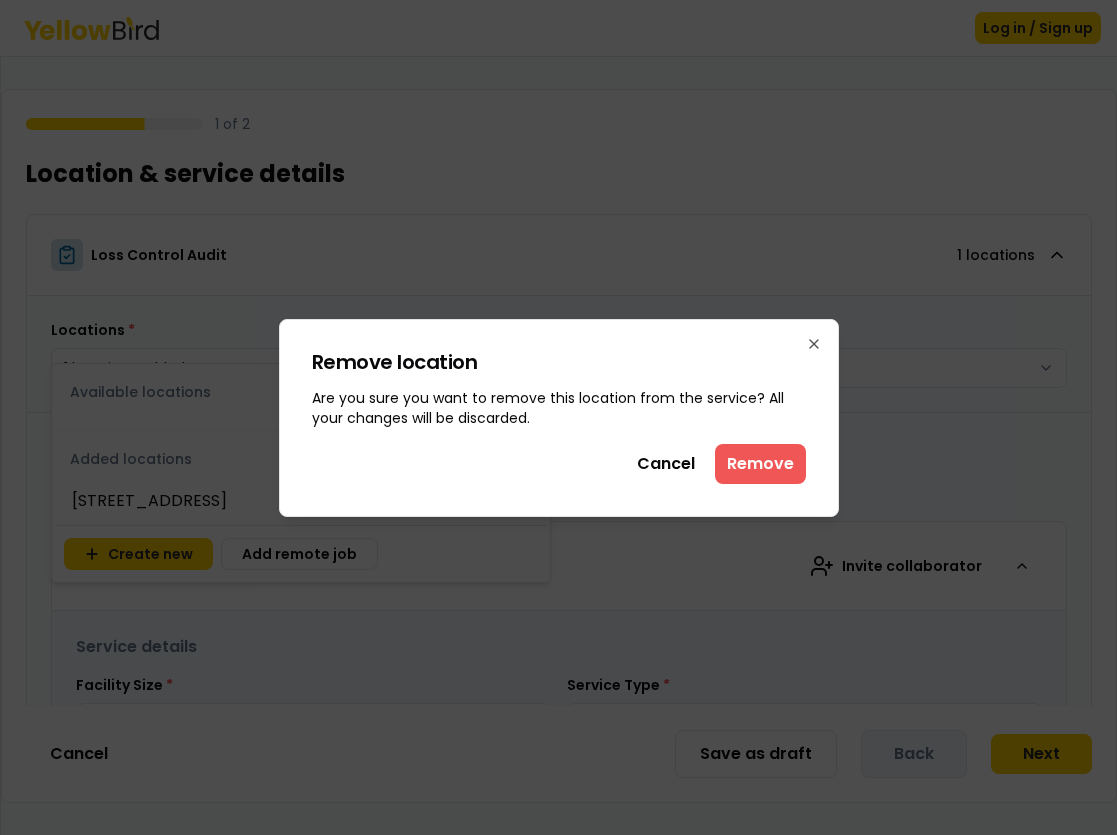 click on "Remove" at bounding box center [760, 464] 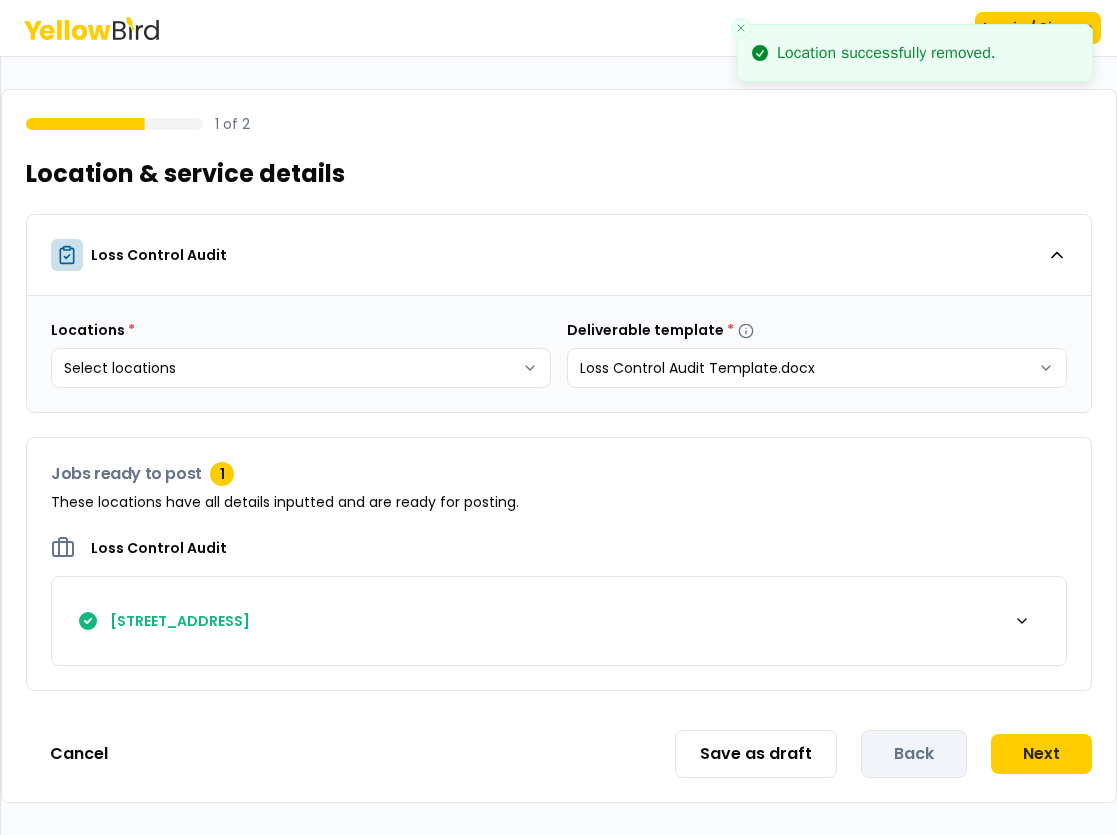 click on "Location successfully removed. Log in / Sign up 1 of 2 Location & service details Loss Control Audit Locations   * Select locations Deliverable template   * Loss Control Audit Template.docx Jobs ready to post 1 These locations have all details inputted and are ready for posting. Loss Control Audit   [STREET_ADDRESS] Cancel Save as draft Back Next" at bounding box center [558, 417] 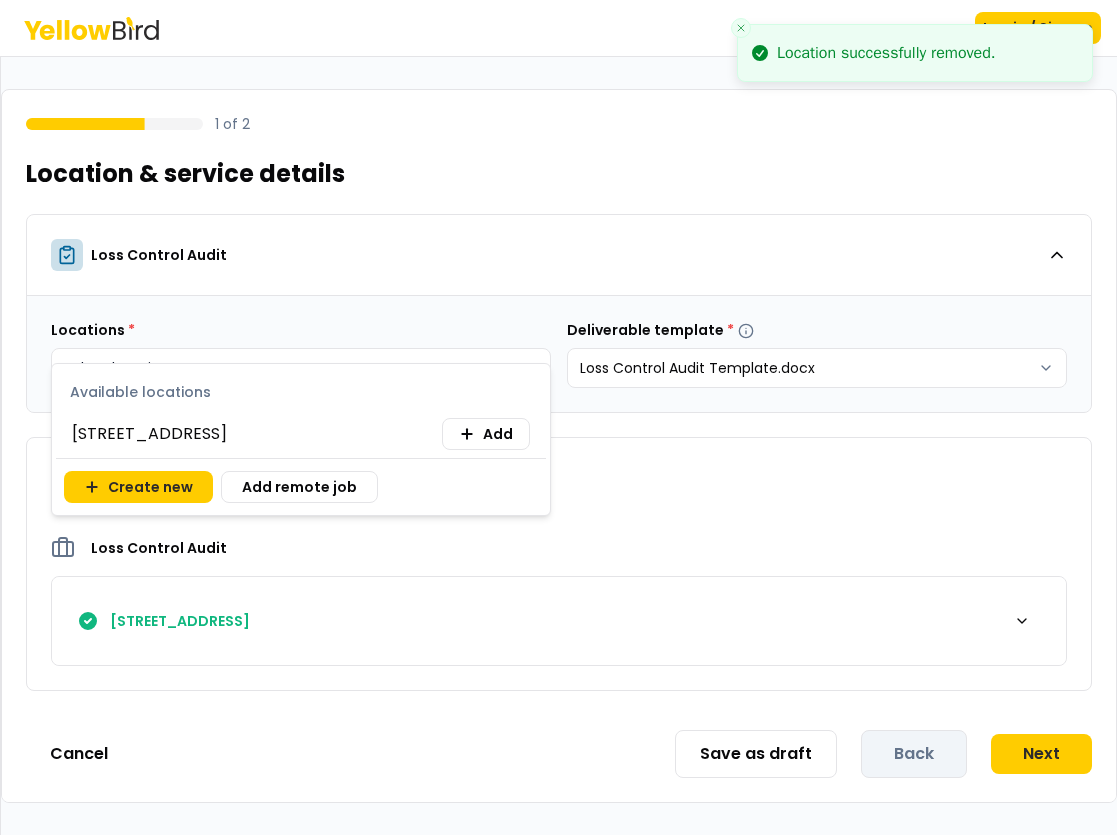 click on "Location successfully removed. Log in / Sign up 1 of 2 Location & service details Loss Control Audit Locations   * Select locations Deliverable template   * Loss Control Audit Template.docx Jobs ready to post 1 These locations have all details inputted and are ready for posting. Loss Control Audit   [STREET_ADDRESS] Cancel Save as draft Back Next
Available locations [STREET_ADDRESS] Add Create new Add remote job" at bounding box center (558, 417) 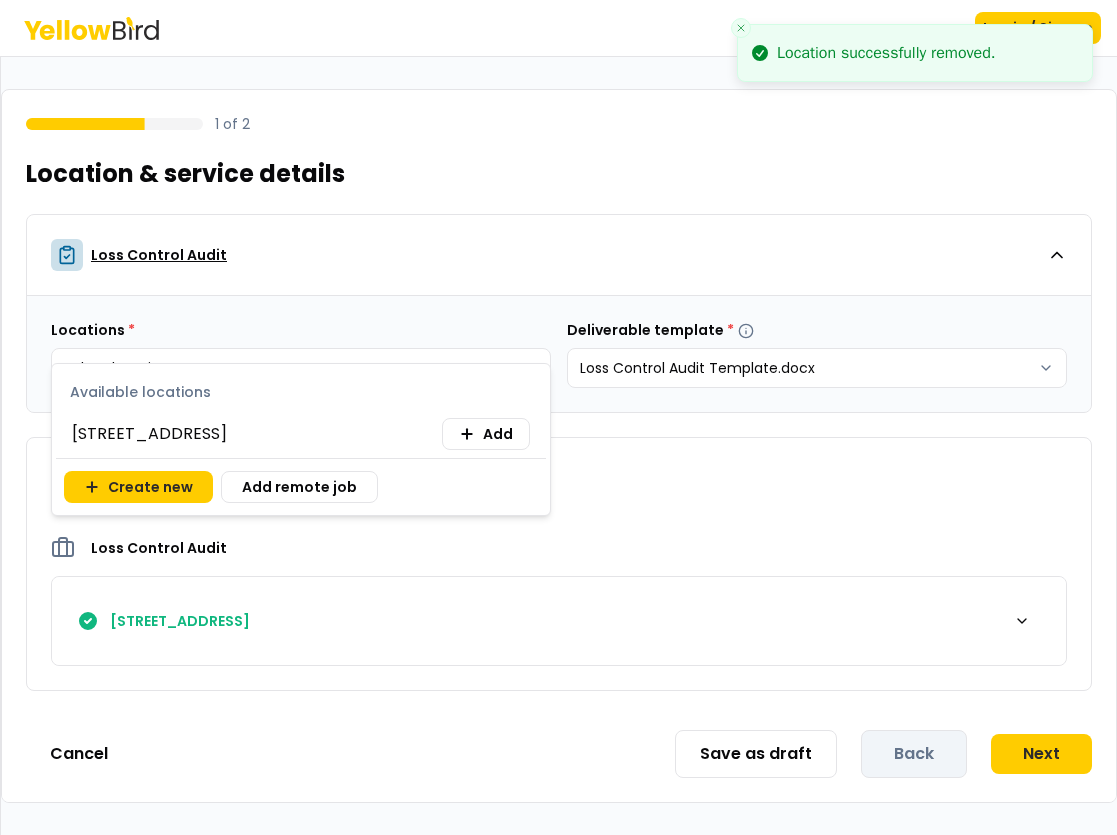 click on "Location successfully removed. Log in / Sign up 1 of 2 Location & service details Loss Control Audit Locations   * Select locations Deliverable template   * Loss Control Audit Template.docx Jobs ready to post 1 These locations have all details inputted and are ready for posting. Loss Control Audit   [STREET_ADDRESS] Cancel Save as draft Back Next
Available locations [STREET_ADDRESS] Add Create new Add remote job" at bounding box center [558, 417] 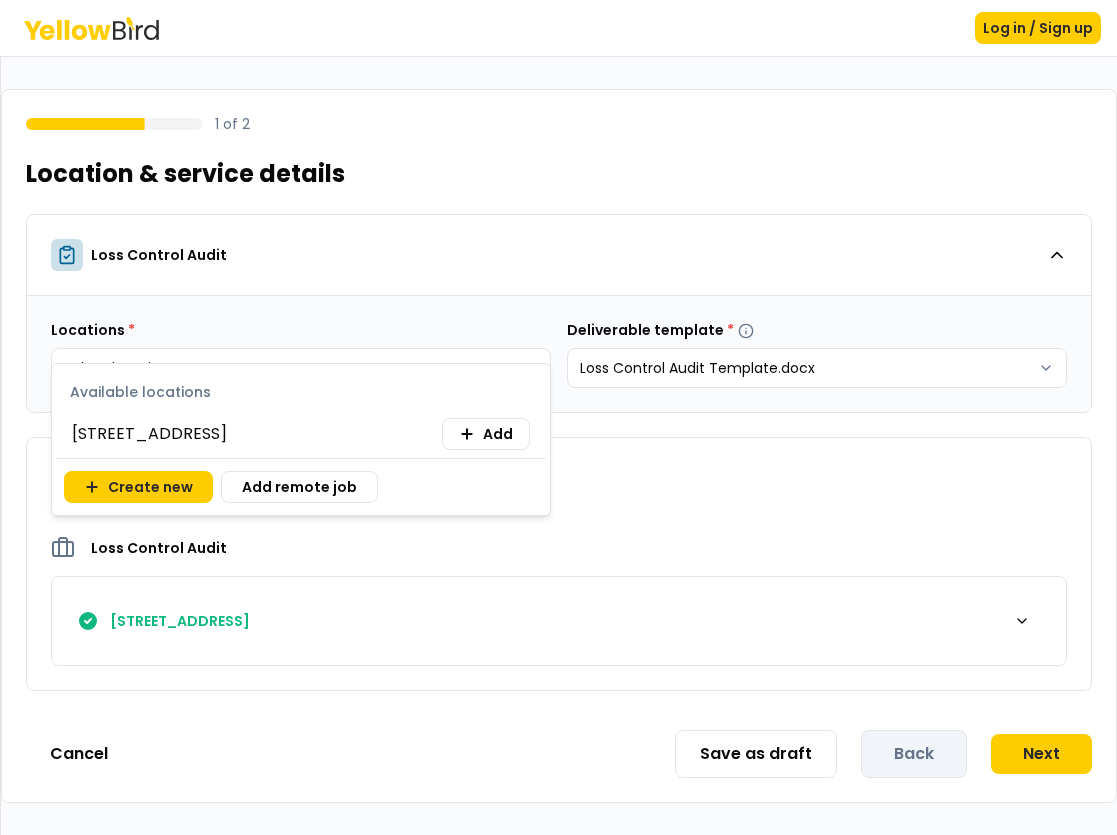 click on "Log in / Sign up 1 of 2 Location & service details Loss Control Audit Locations   * Select locations Deliverable template   * Loss Control Audit Template.docx Jobs ready to post 1 These locations have all details inputted and are ready for posting. Loss Control Audit   [STREET_ADDRESS] Cancel Save as draft Back Next
Available locations [STREET_ADDRESS] Add Create new Add remote job" at bounding box center (558, 417) 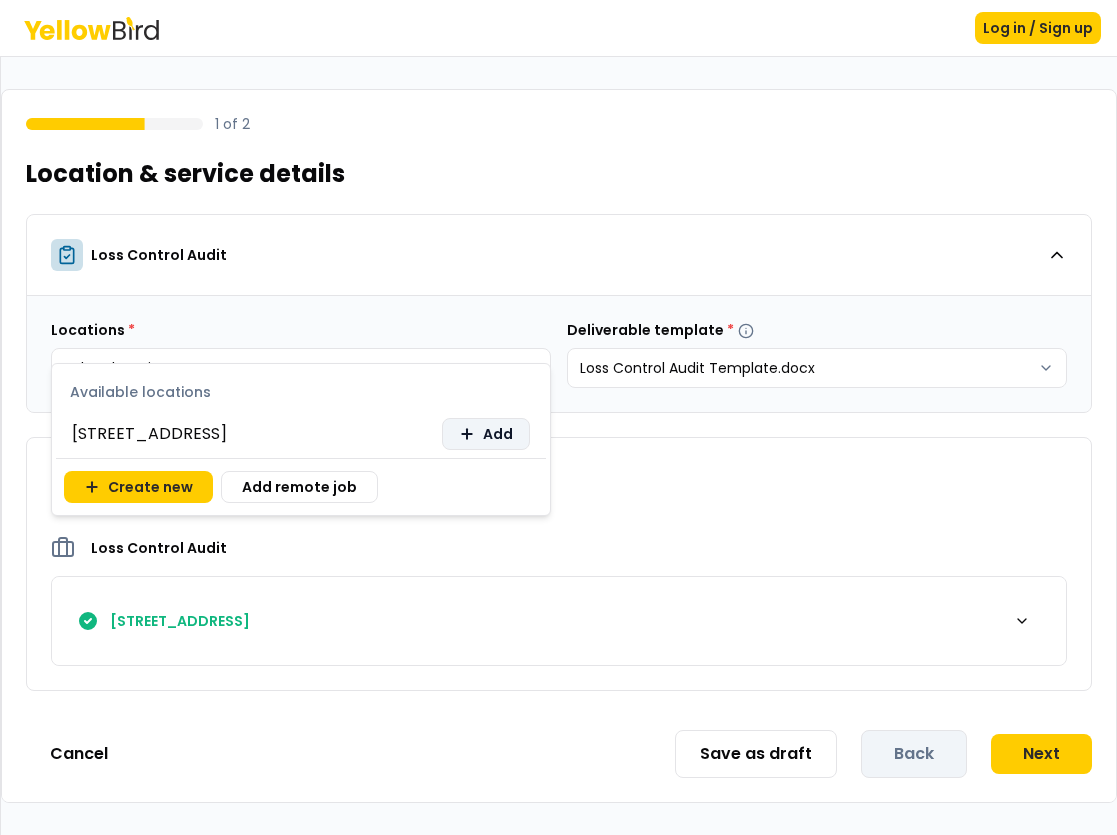 click on "Add" at bounding box center (486, 434) 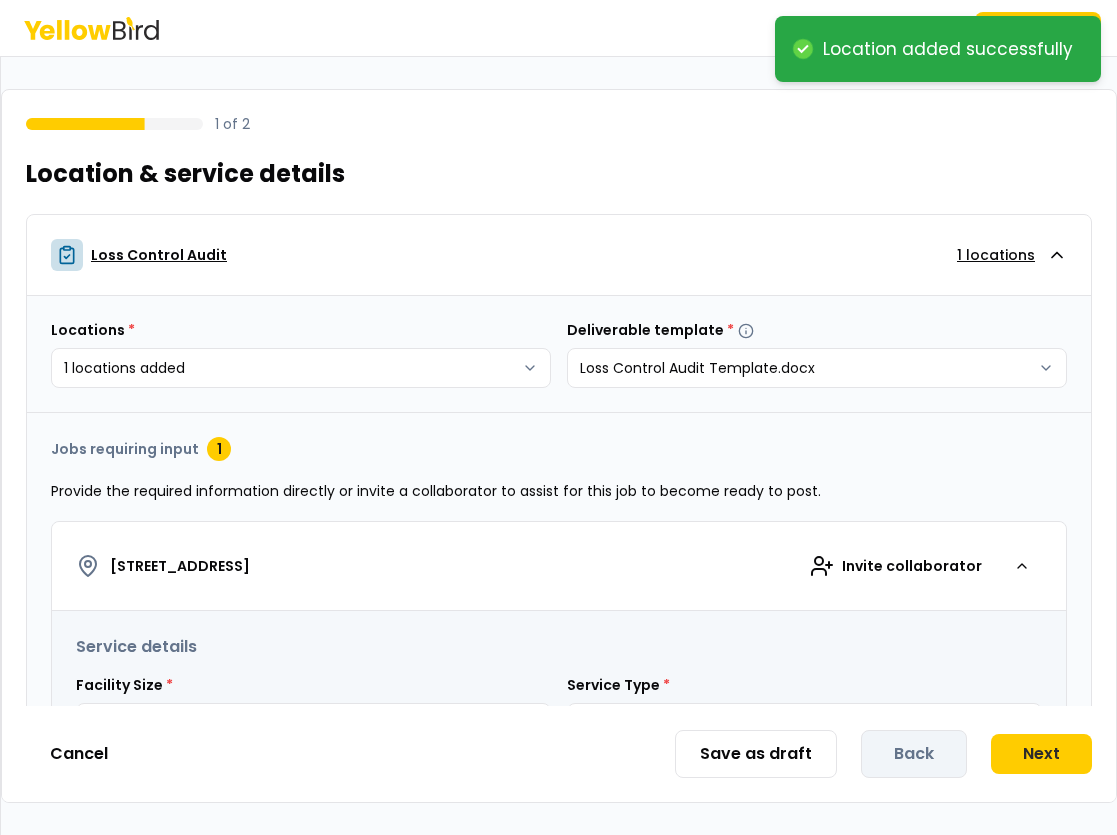 click on "**********" at bounding box center [558, 417] 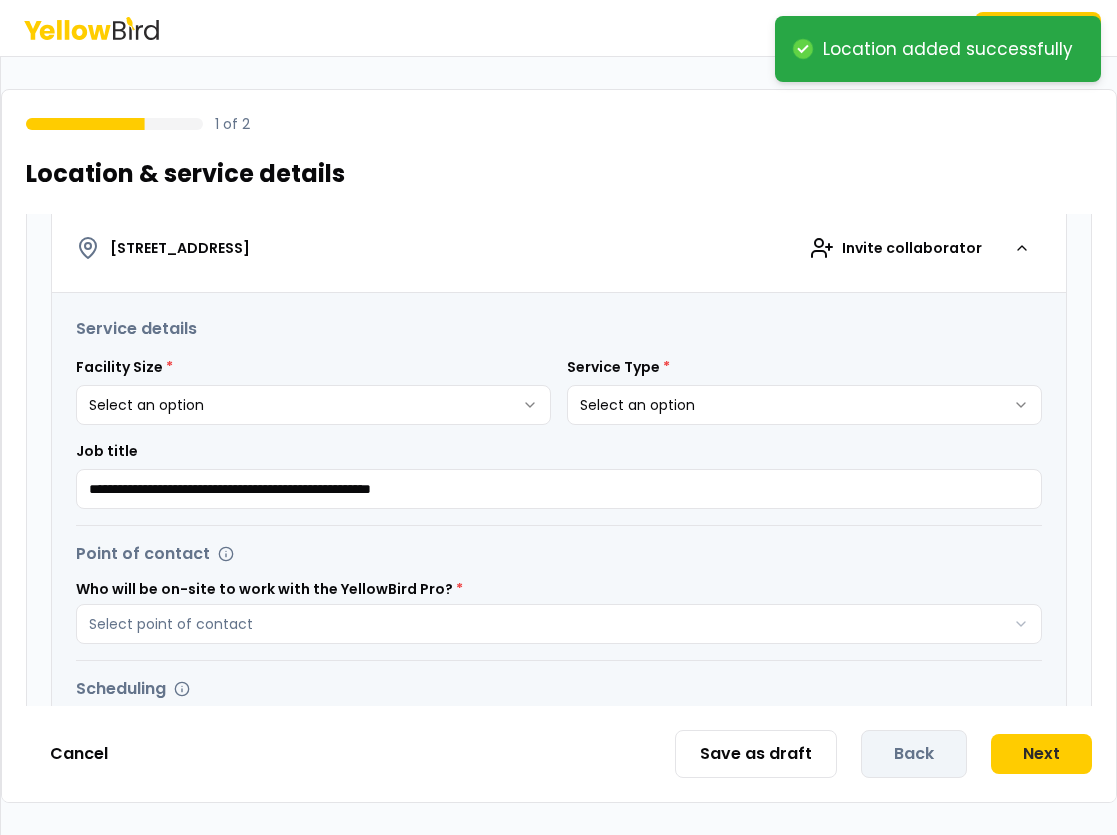 scroll, scrollTop: 330, scrollLeft: 0, axis: vertical 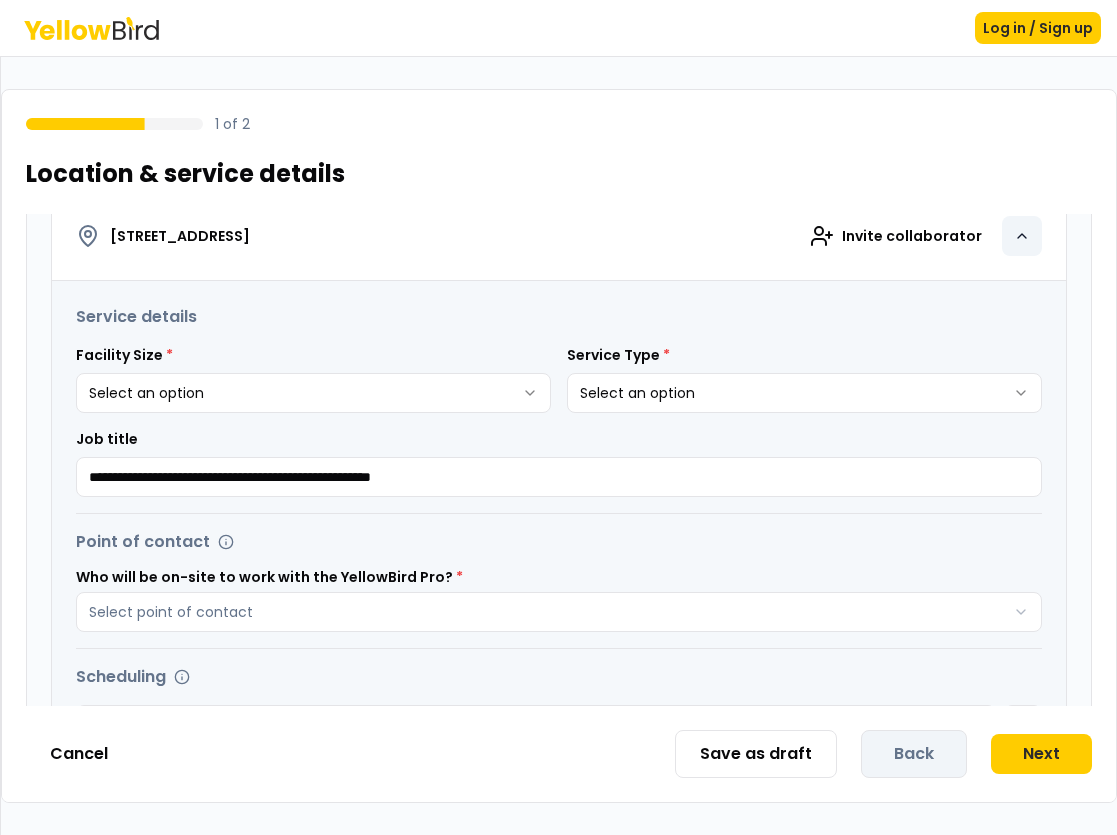 click 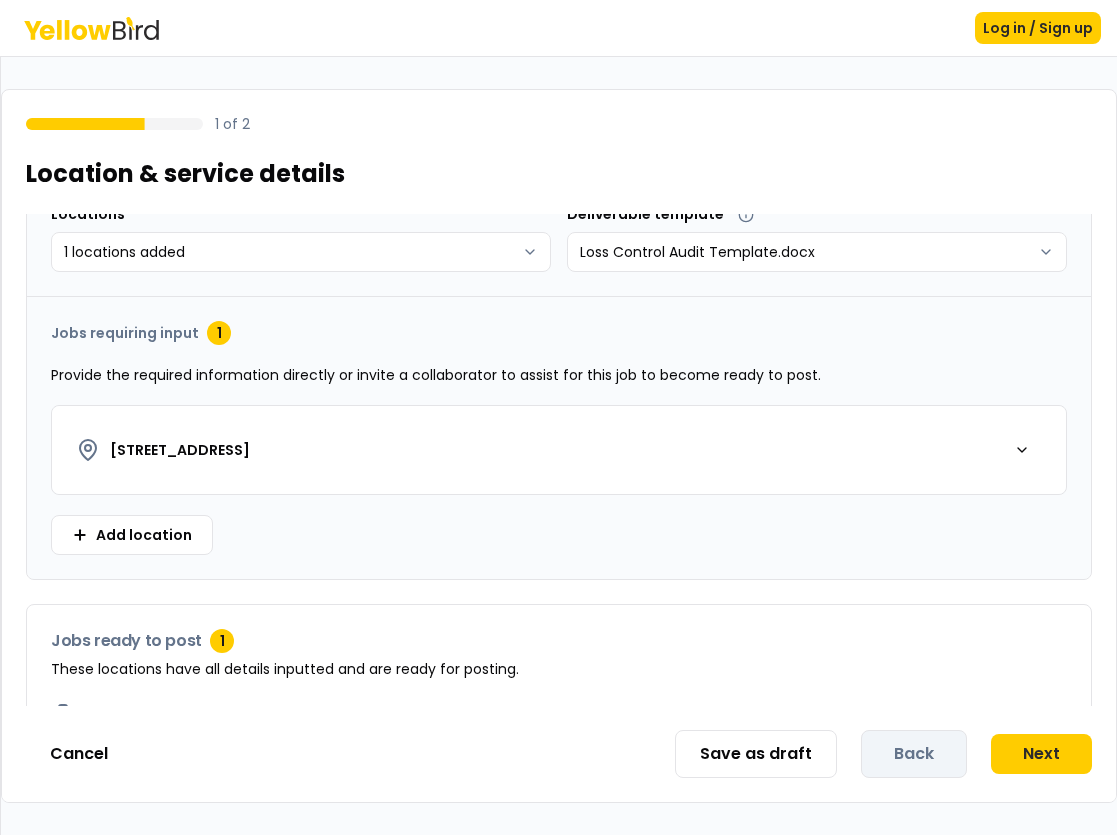 scroll, scrollTop: 40, scrollLeft: 0, axis: vertical 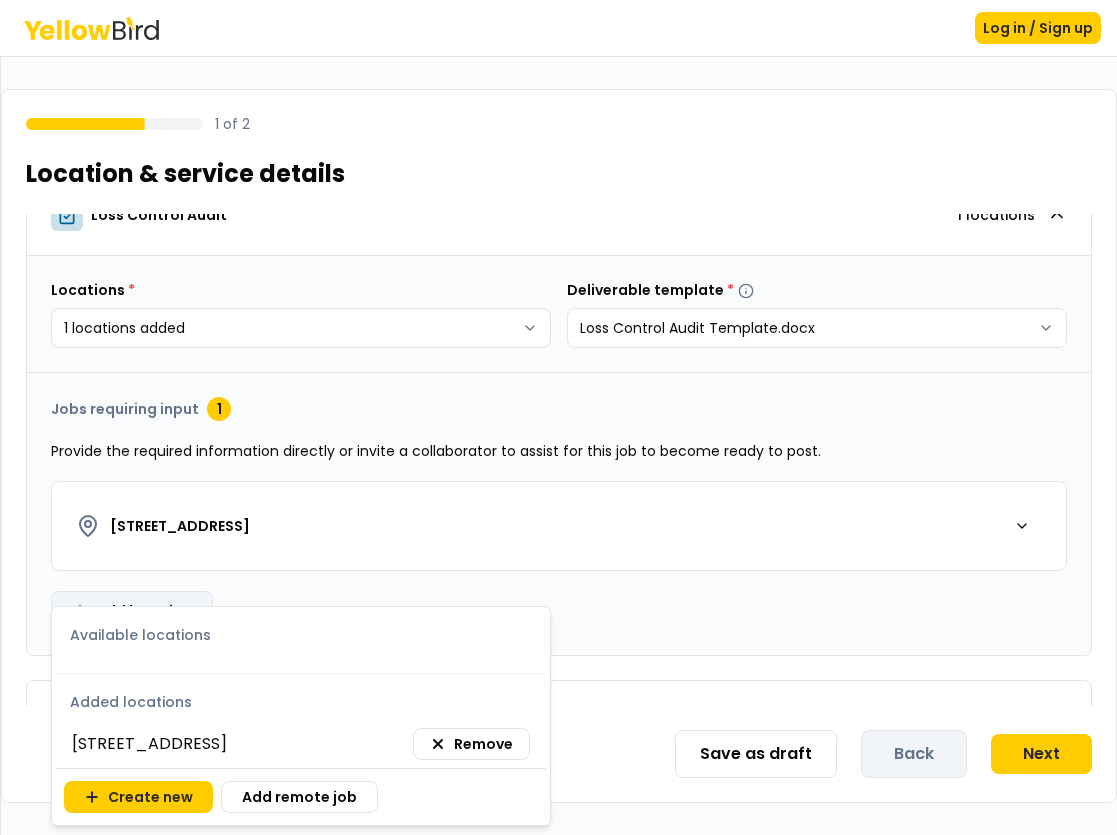 click on "Log in / Sign up 1 of 2 Location & service details Loss Control Audit 1   locations Locations   * 1 locations added Deliverable template   * Loss Control Audit Template.docx Jobs requiring input 1 Provide the required information directly or invite a collaborator to assist for this job to become ready to post. [STREET_ADDRESS] Add location Jobs ready to post 1 These locations have all details inputted and are ready for posting. Loss Control Audit   [STREET_ADDRESS] Cancel Save as draft Back Next
Available locations Added locations [STREET_ADDRESS] Remove Create new Add remote job" at bounding box center [558, 417] 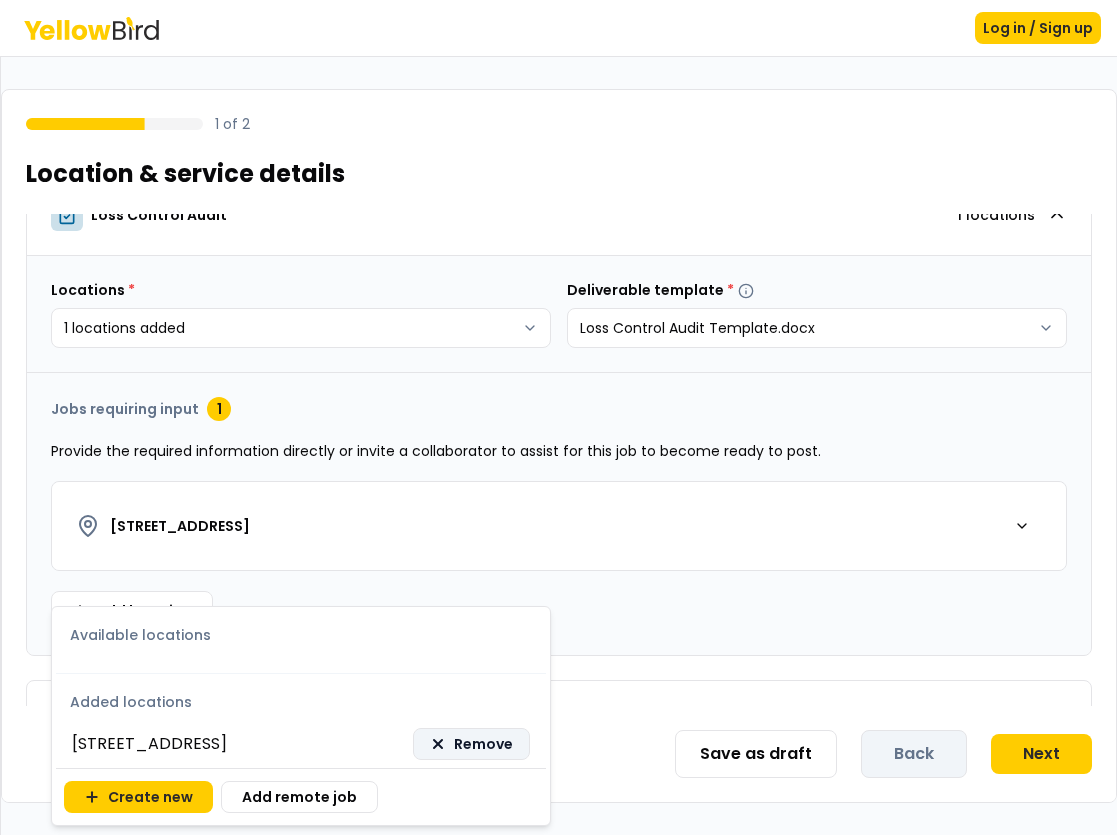 click 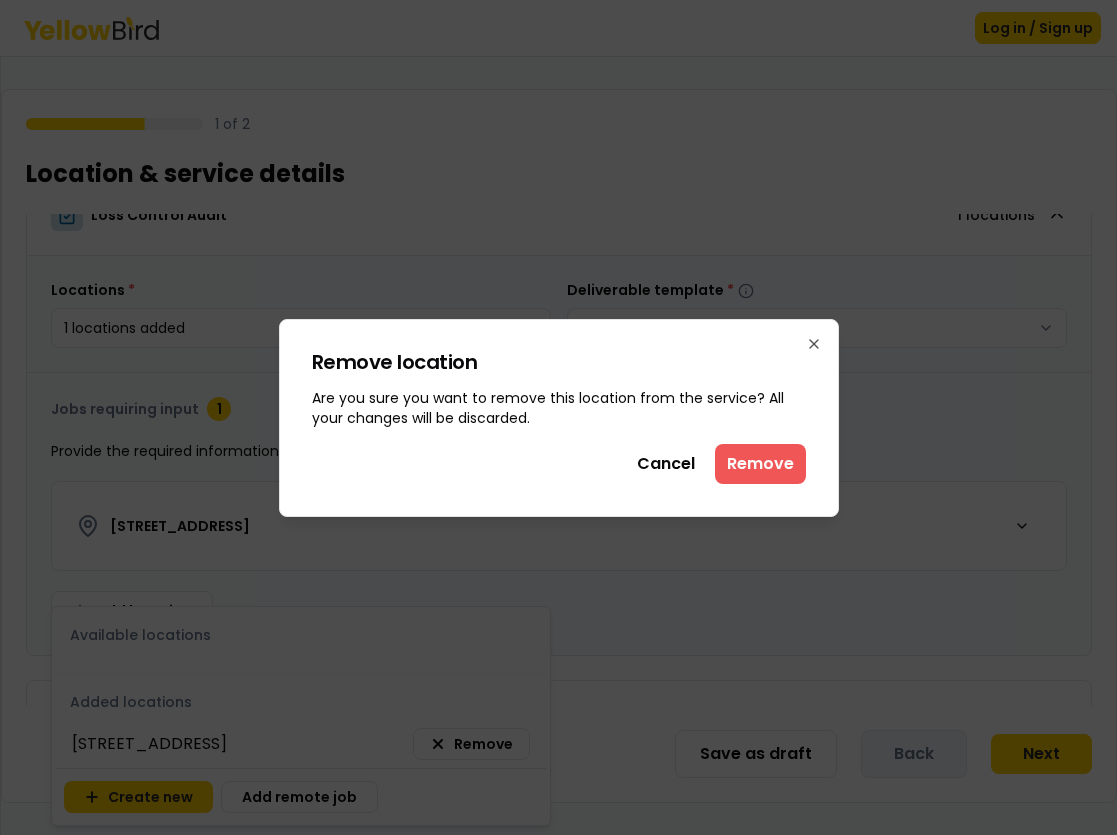 click on "Remove" at bounding box center (760, 464) 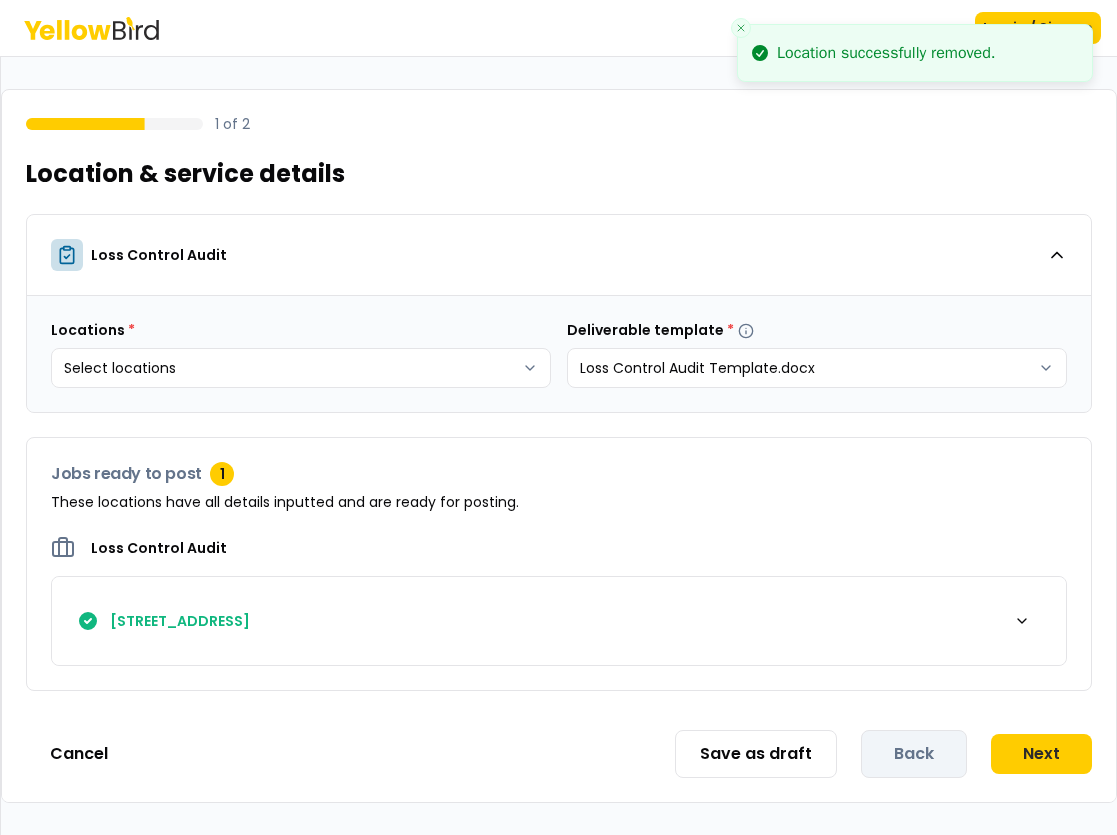 scroll, scrollTop: 0, scrollLeft: 0, axis: both 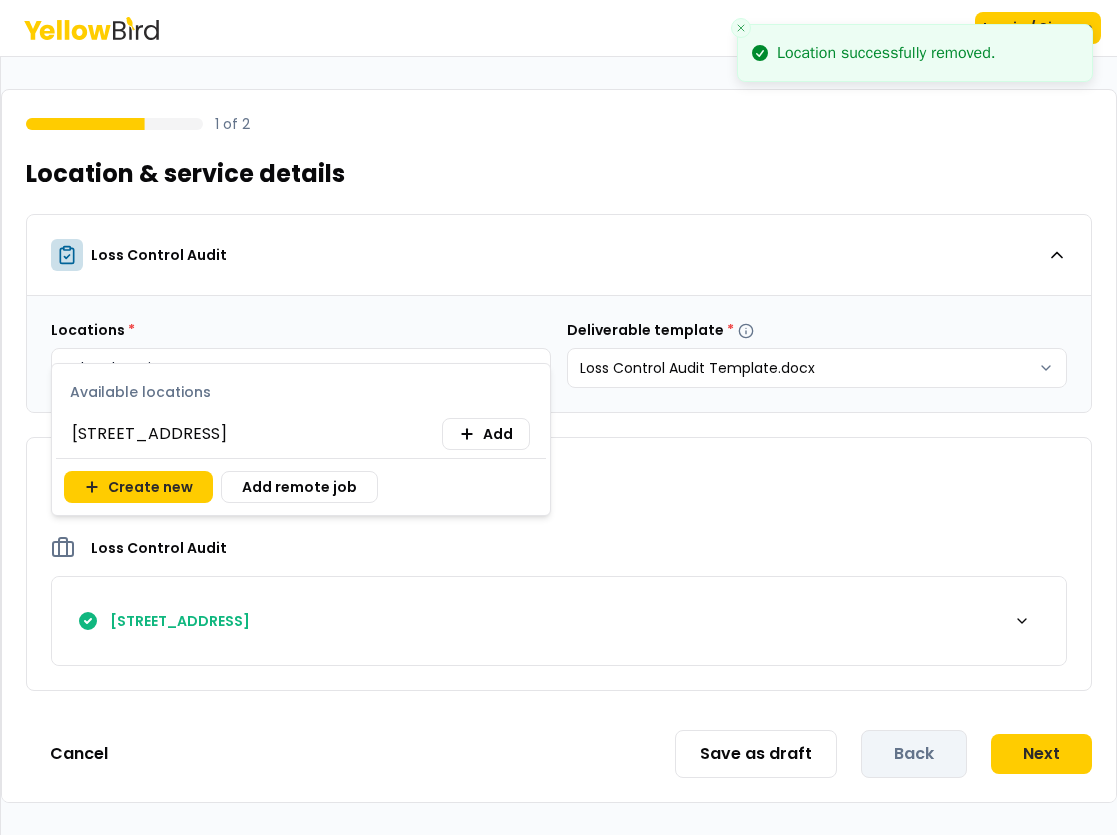 click on "Location successfully removed. Log in / Sign up 1 of 2 Location & service details Loss Control Audit Locations   * Select locations Deliverable template   * Loss Control Audit Template.docx Jobs ready to post 1 These locations have all details inputted and are ready for posting. Loss Control Audit   [STREET_ADDRESS] Cancel Save as draft Back Next
Available locations [STREET_ADDRESS] Add Create new Add remote job" at bounding box center (558, 417) 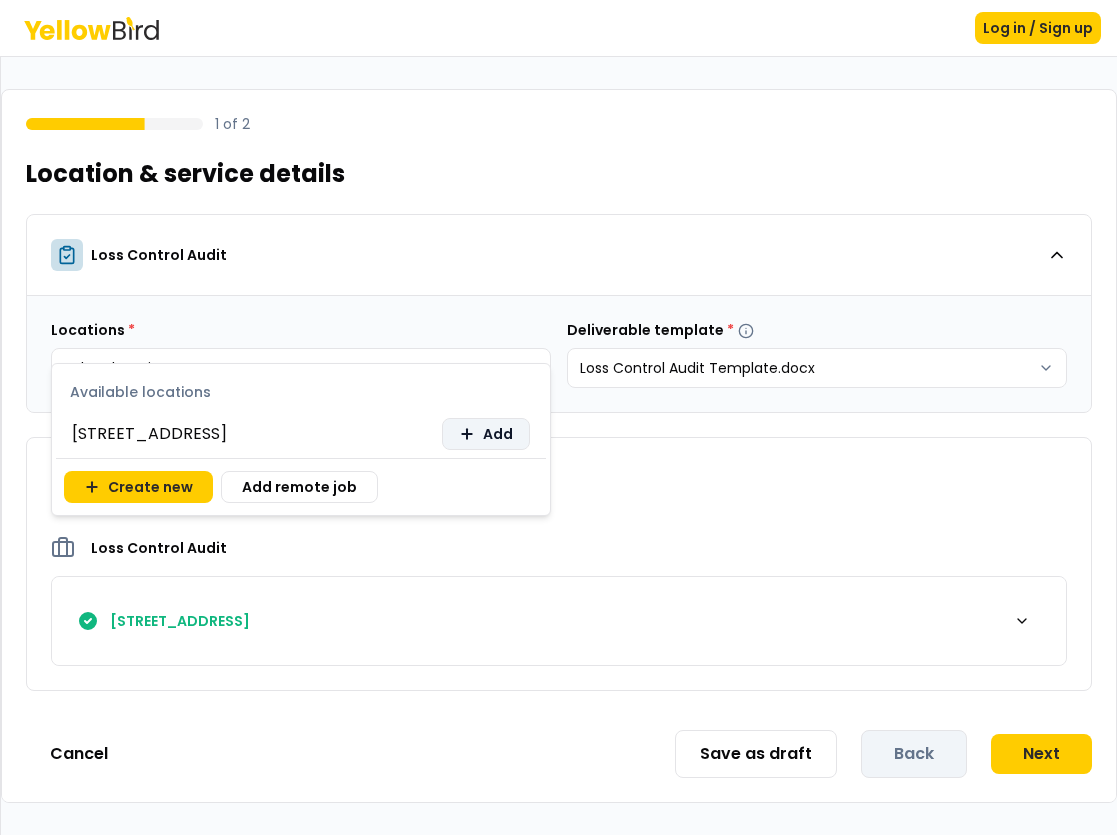 click on "Add" at bounding box center (486, 434) 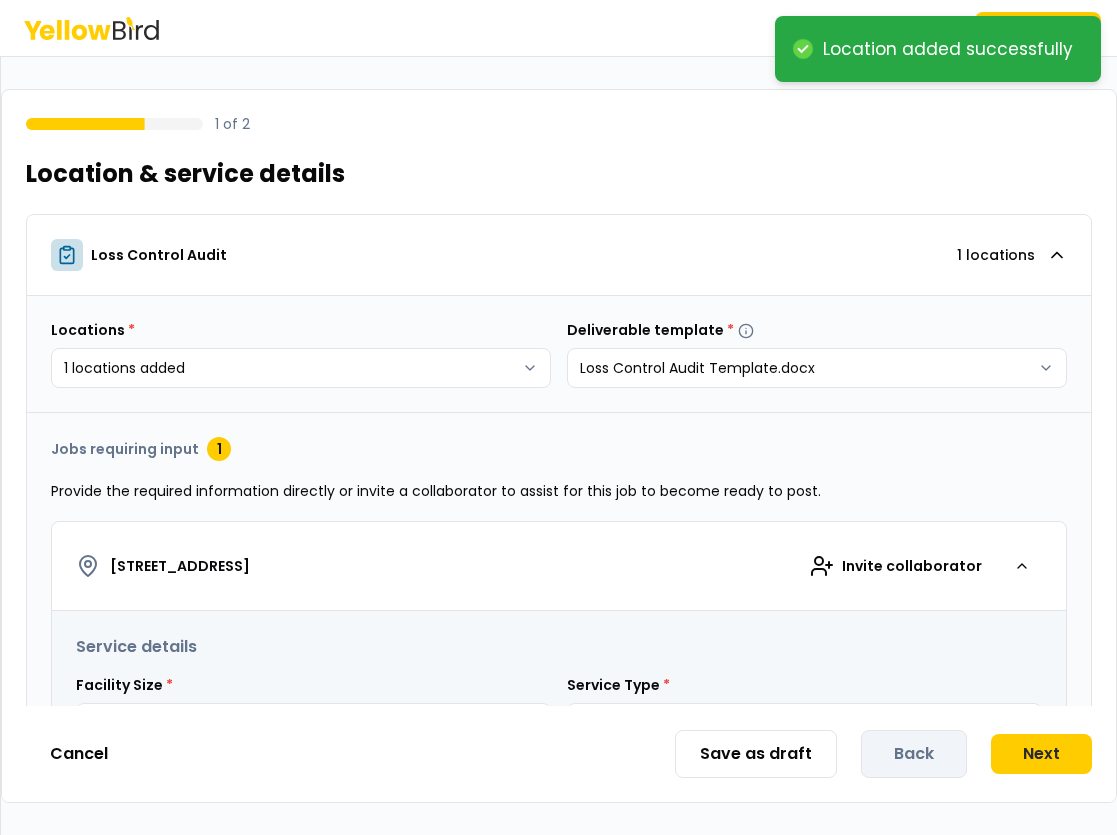 click on "**********" at bounding box center (558, 417) 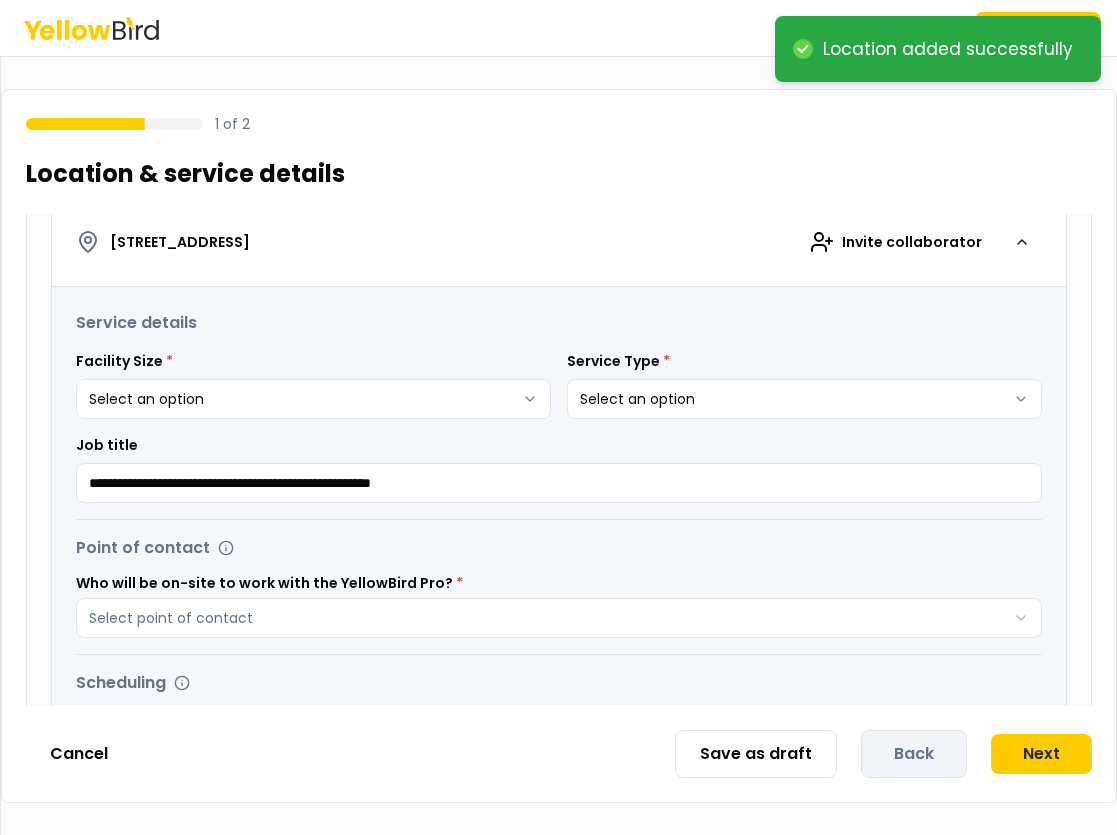 scroll, scrollTop: 295, scrollLeft: 0, axis: vertical 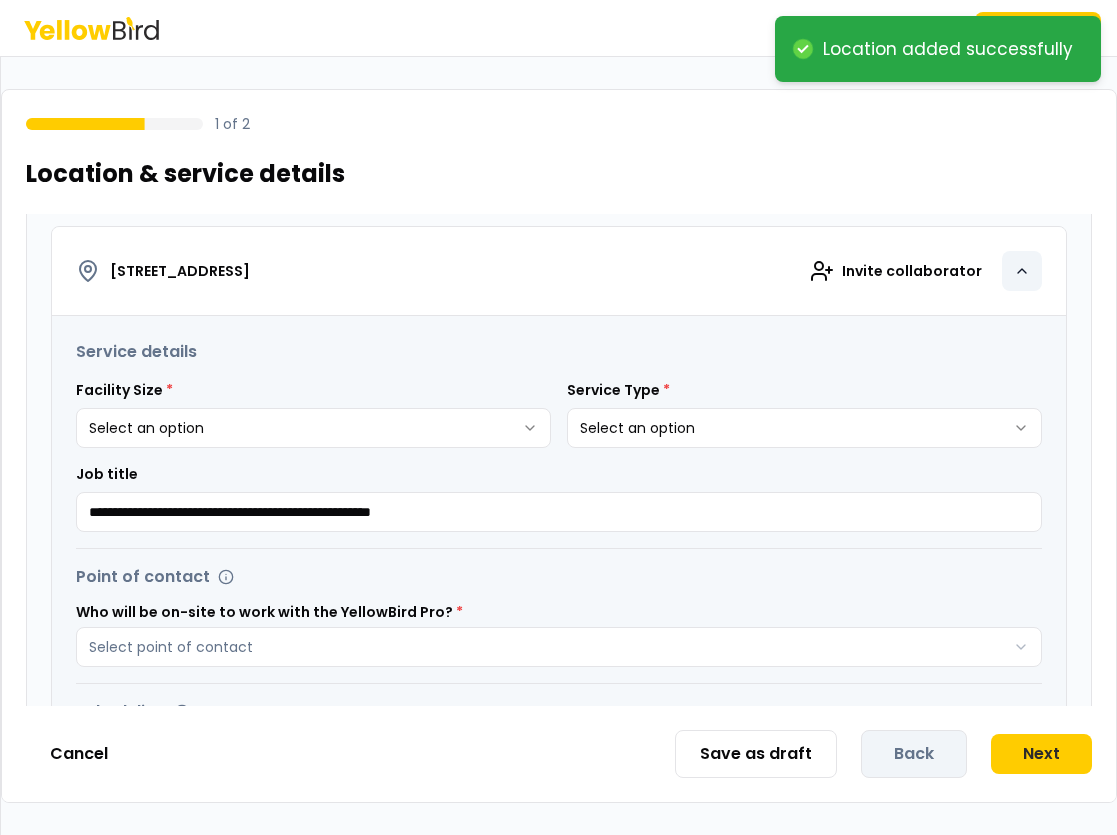 click at bounding box center [1022, 271] 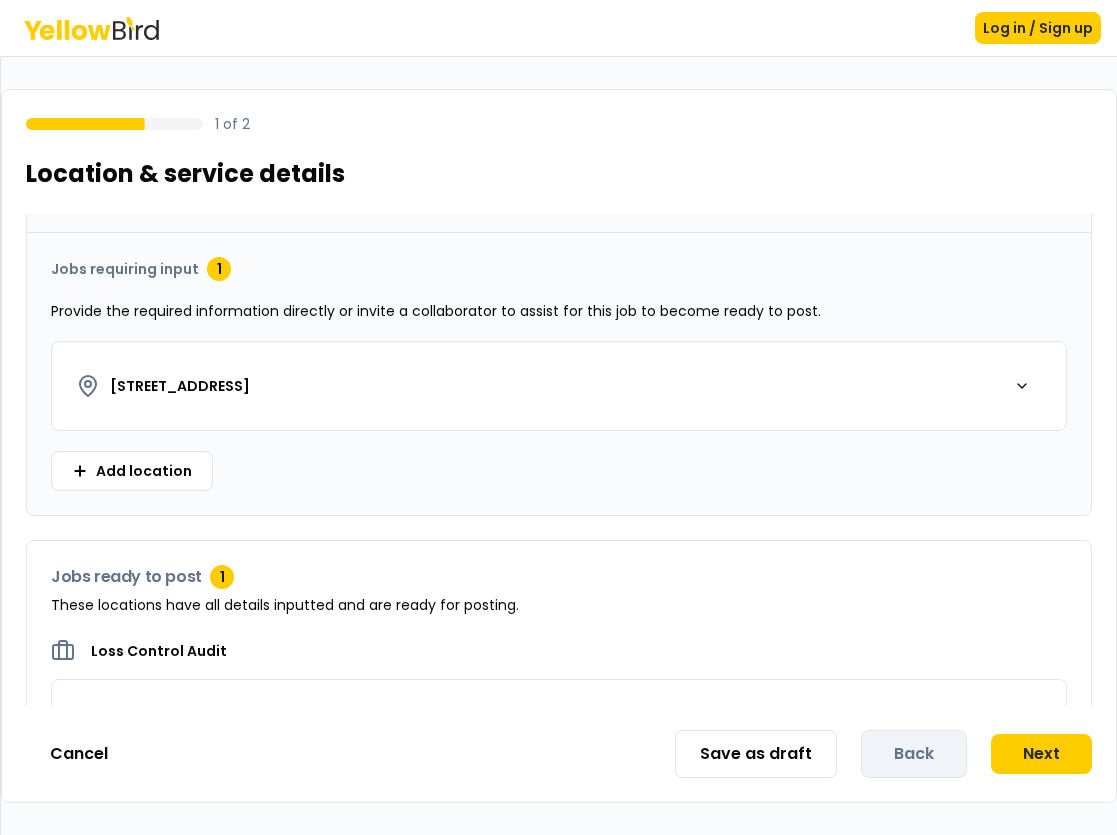 scroll, scrollTop: 181, scrollLeft: 0, axis: vertical 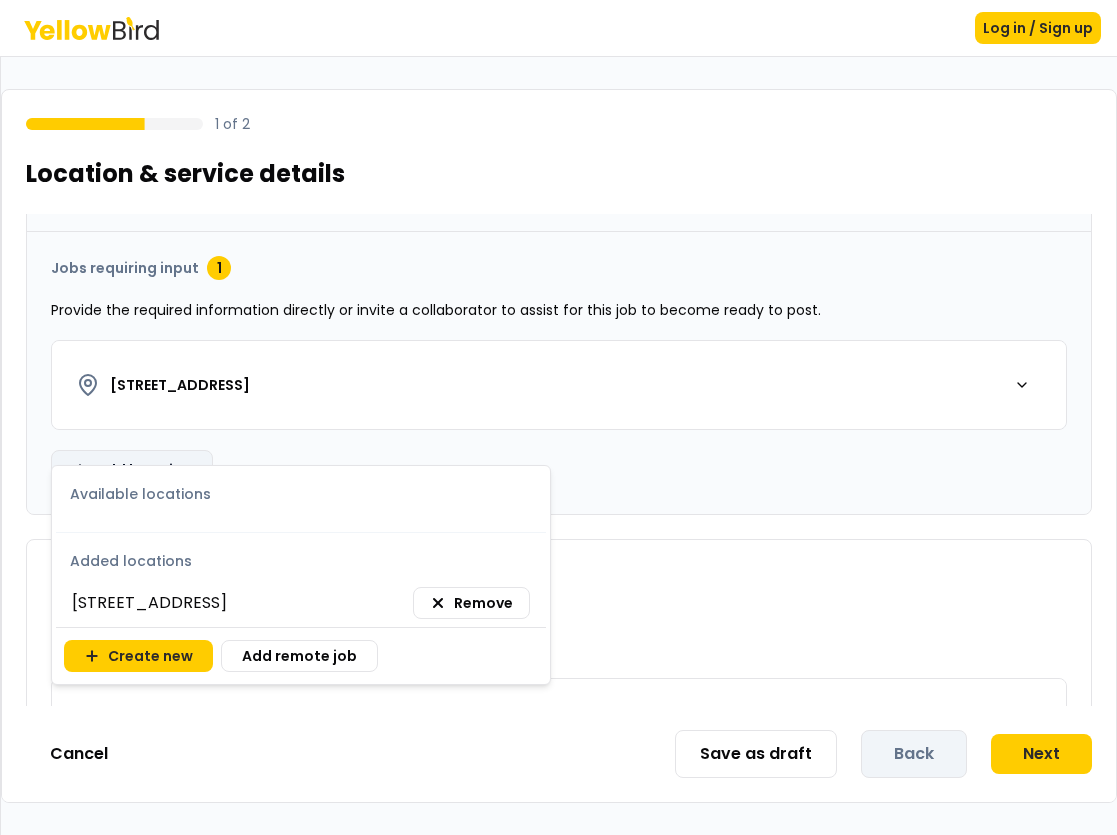 click on "Log in / Sign up 1 of 2 Location & service details Loss Control Audit 1   locations Locations   * 1 locations added Deliverable template   * Loss Control Audit Template.docx Jobs requiring input 1 Provide the required information directly or invite a collaborator to assist for this job to become ready to post. [STREET_ADDRESS] Add location Jobs ready to post 1 These locations have all details inputted and are ready for posting. Loss Control Audit   [STREET_ADDRESS] Cancel Save as draft Back Next
Available locations Added locations [STREET_ADDRESS] Remove Create new Add remote job" at bounding box center (558, 417) 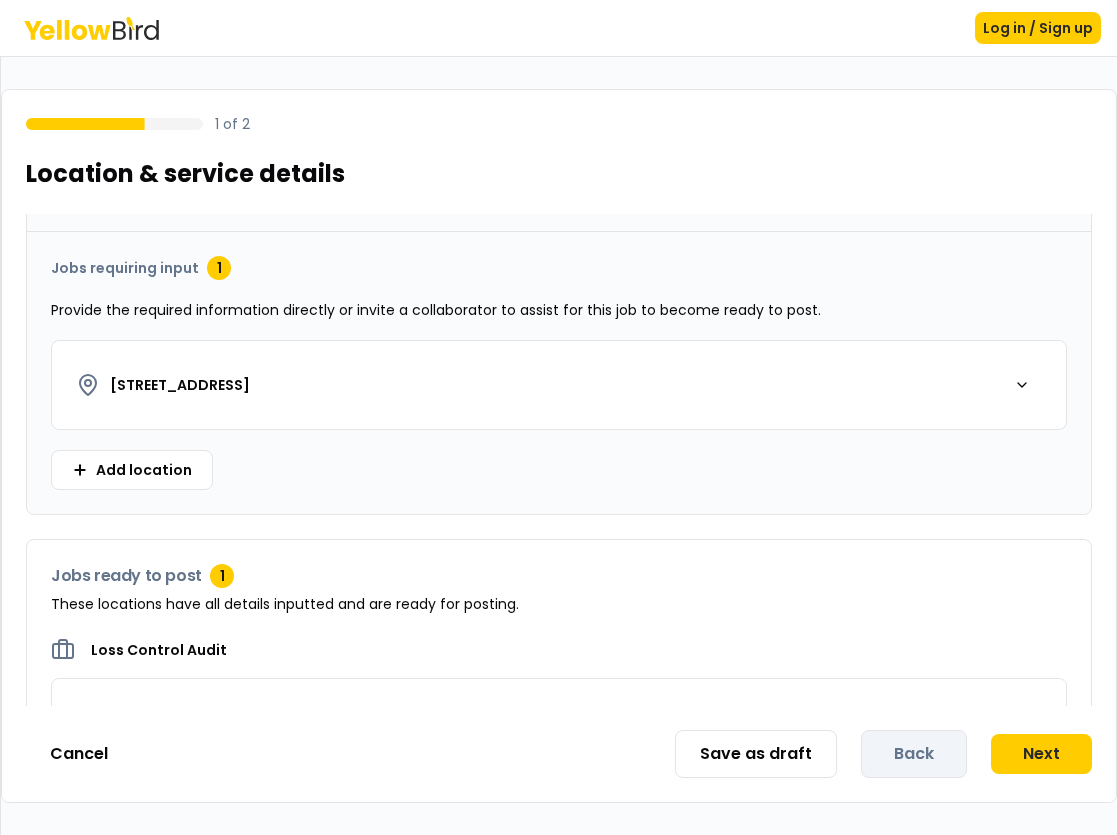 click on "Log in / Sign up 1 of 2 Location & service details Loss Control Audit 1   locations Locations   * 1 locations added Deliverable template   * Loss Control Audit Template.docx Jobs requiring input 1 Provide the required information directly or invite a collaborator to assist for this job to become ready to post. [STREET_ADDRESS] Add location Jobs ready to post 1 These locations have all details inputted and are ready for posting. Loss Control Audit   [STREET_ADDRESS] Cancel Save as draft Back Next" at bounding box center (558, 417) 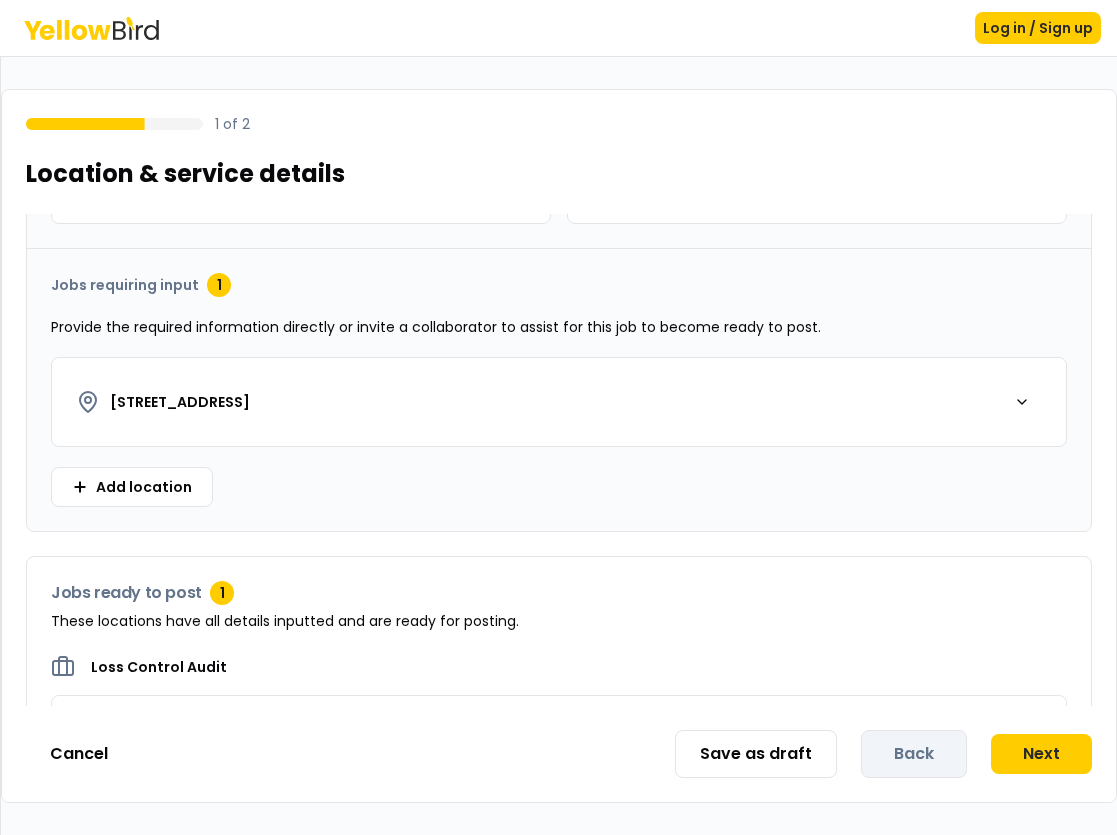 scroll, scrollTop: 163, scrollLeft: 0, axis: vertical 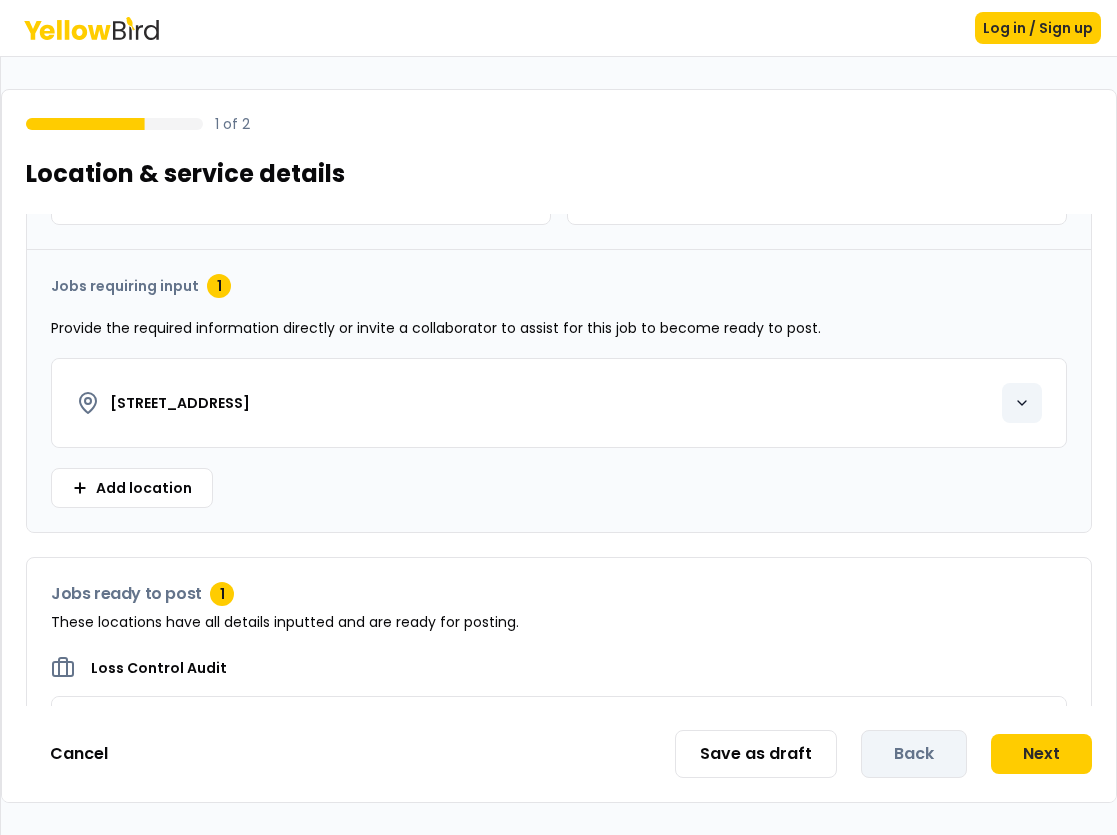 click 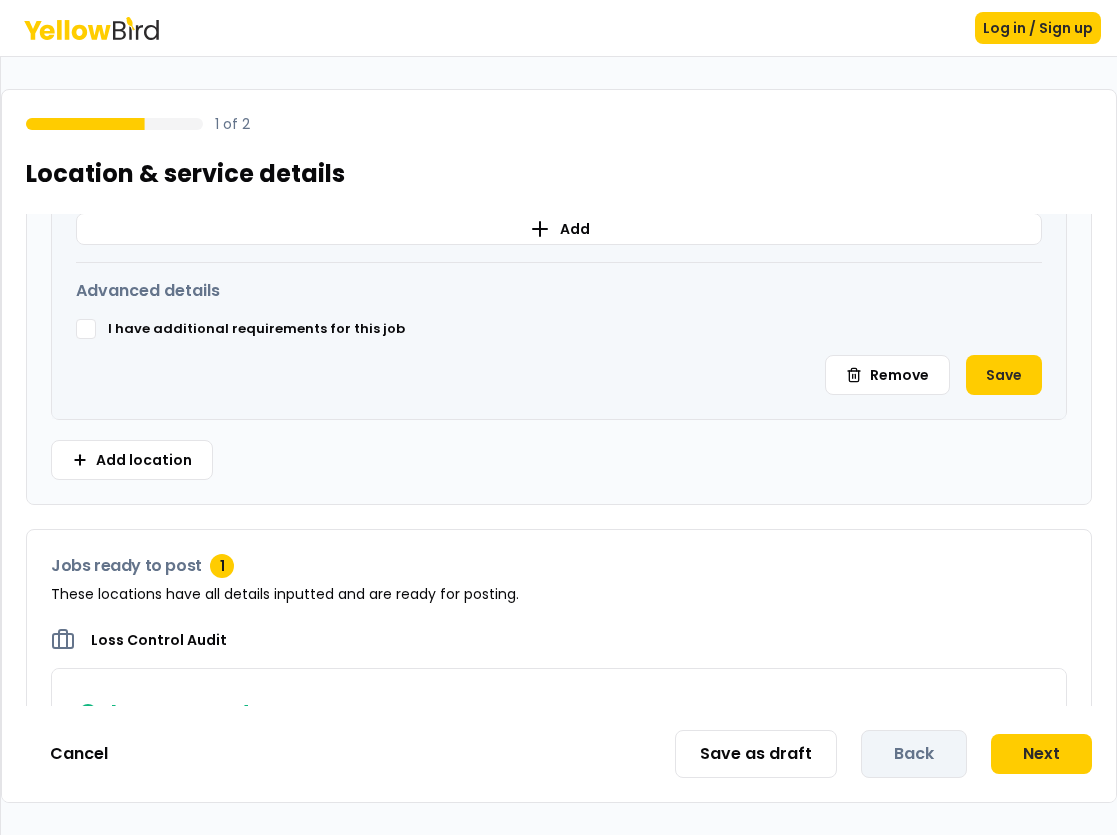 scroll, scrollTop: 1043, scrollLeft: 0, axis: vertical 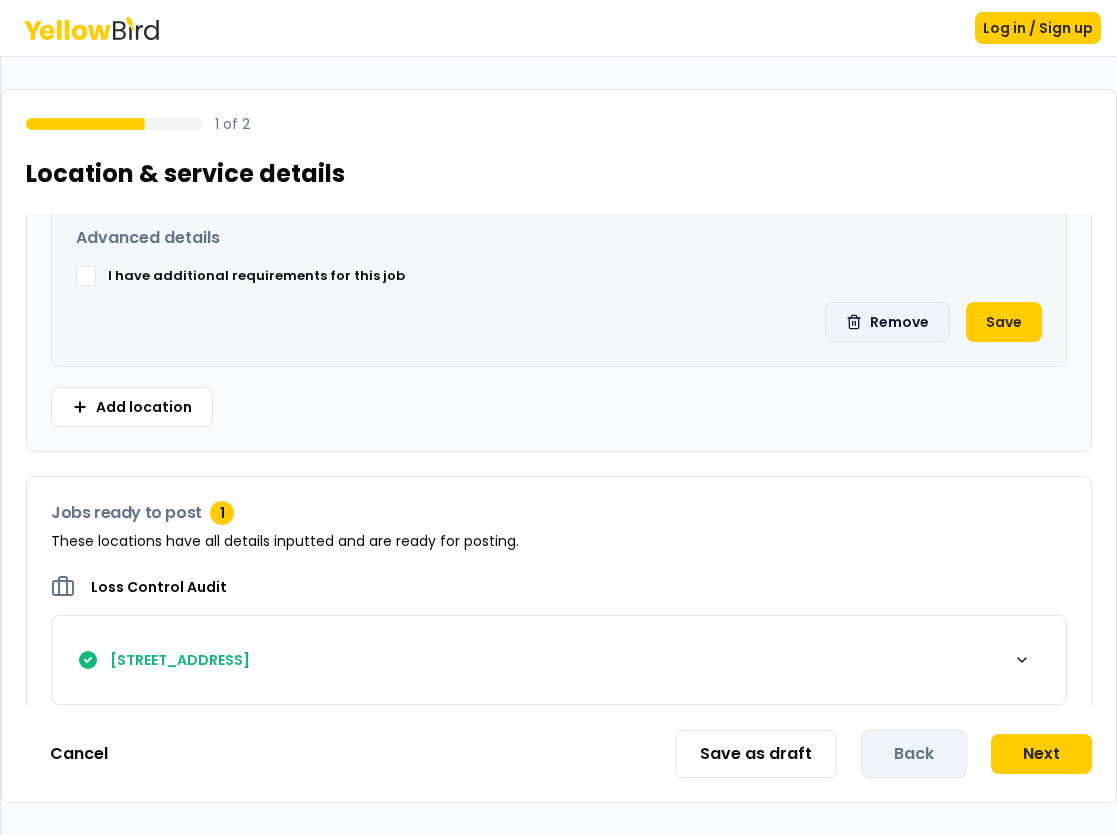 click 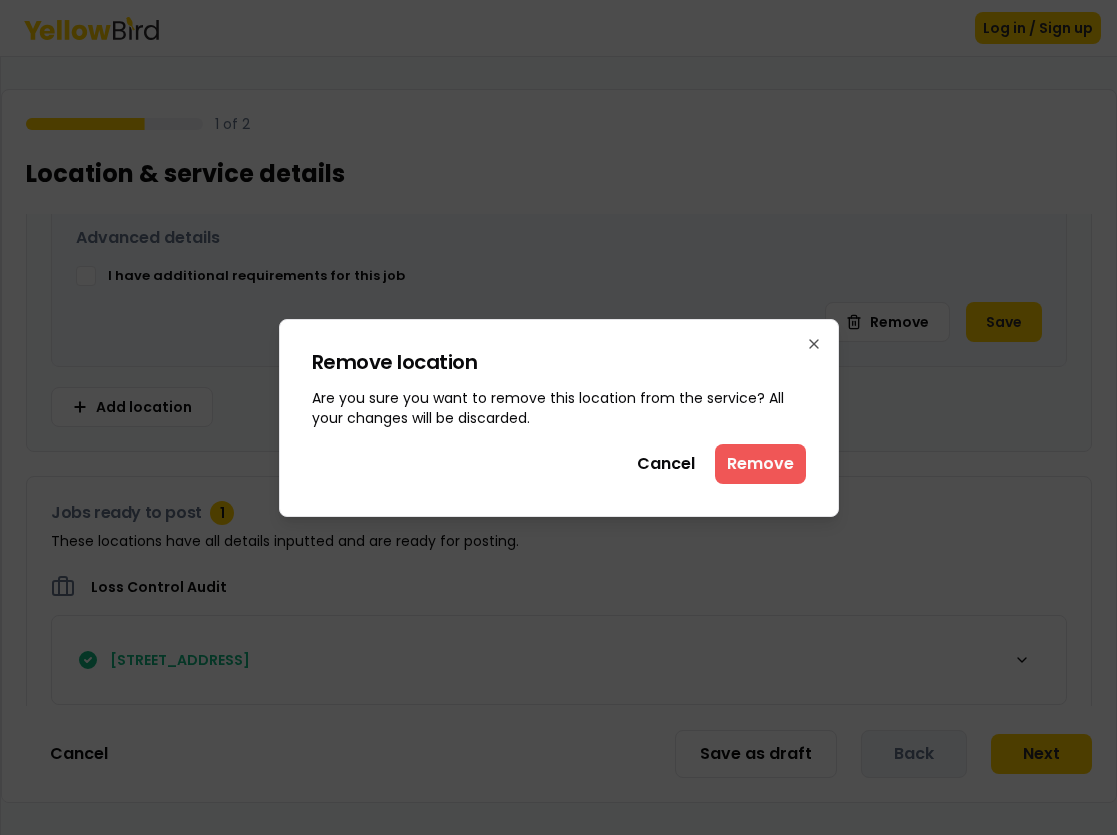 click on "Remove" at bounding box center [760, 464] 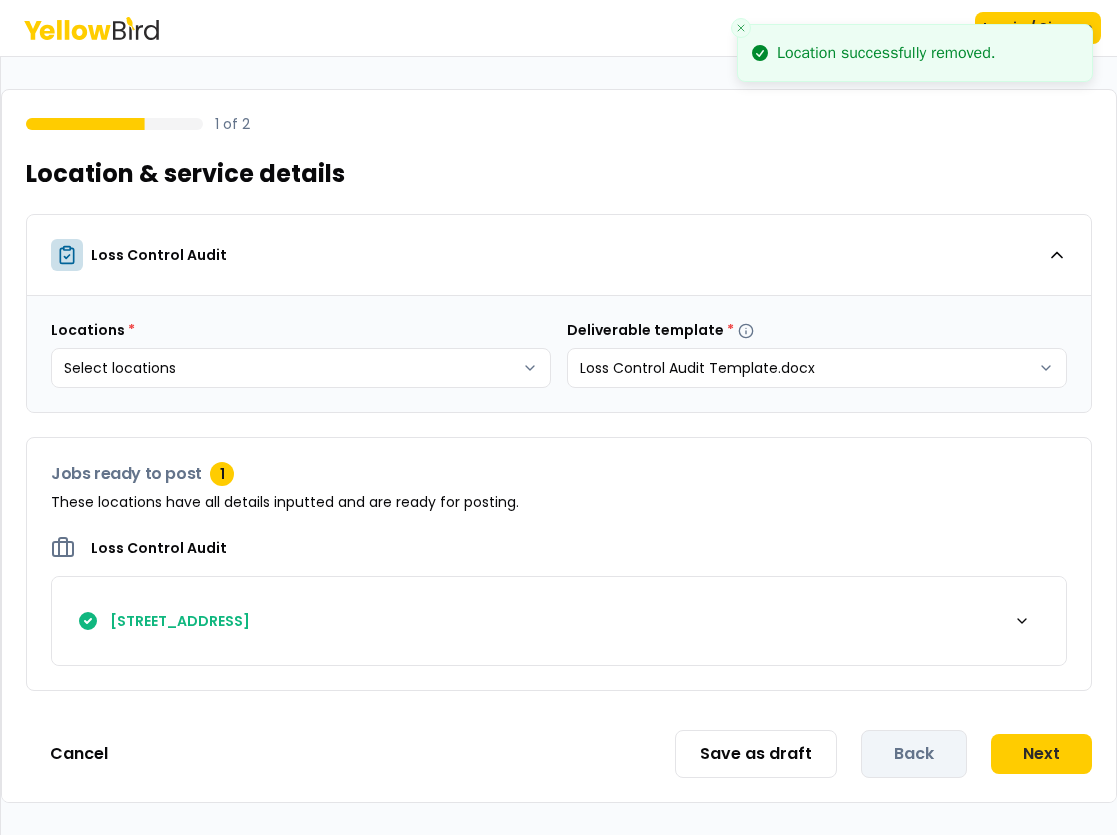 scroll, scrollTop: 0, scrollLeft: 0, axis: both 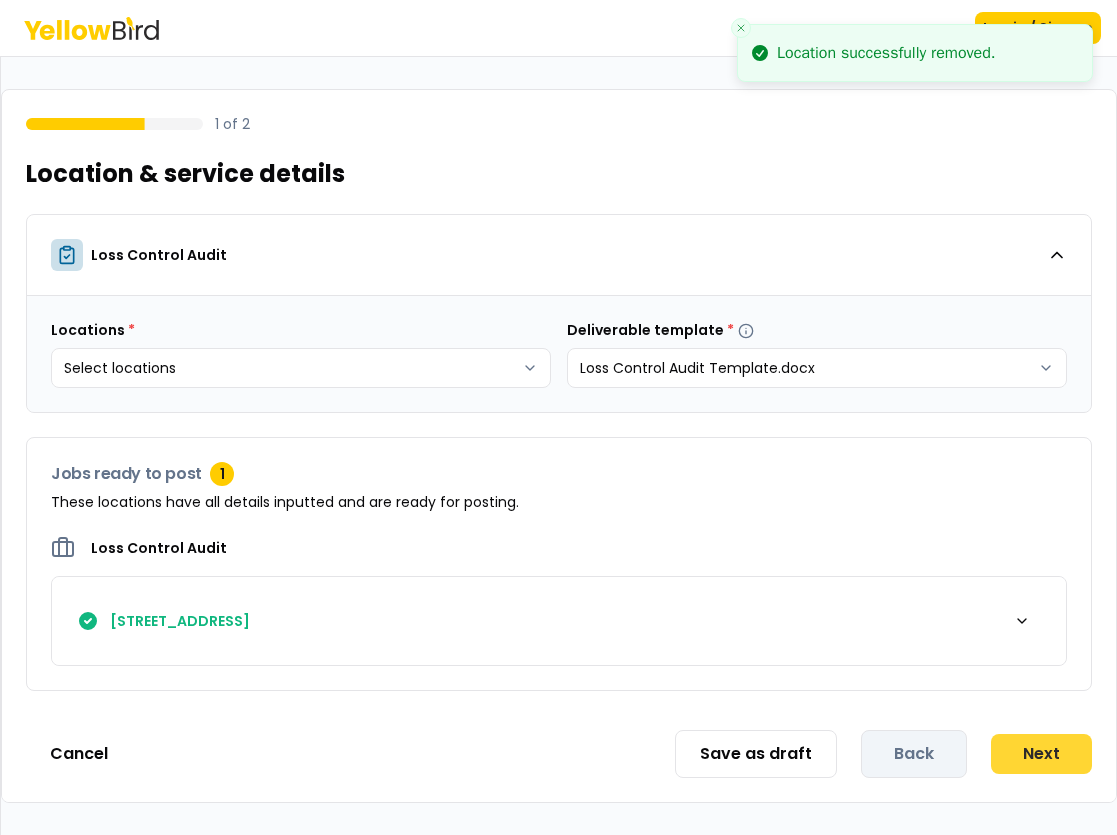 click on "Next" at bounding box center (1041, 754) 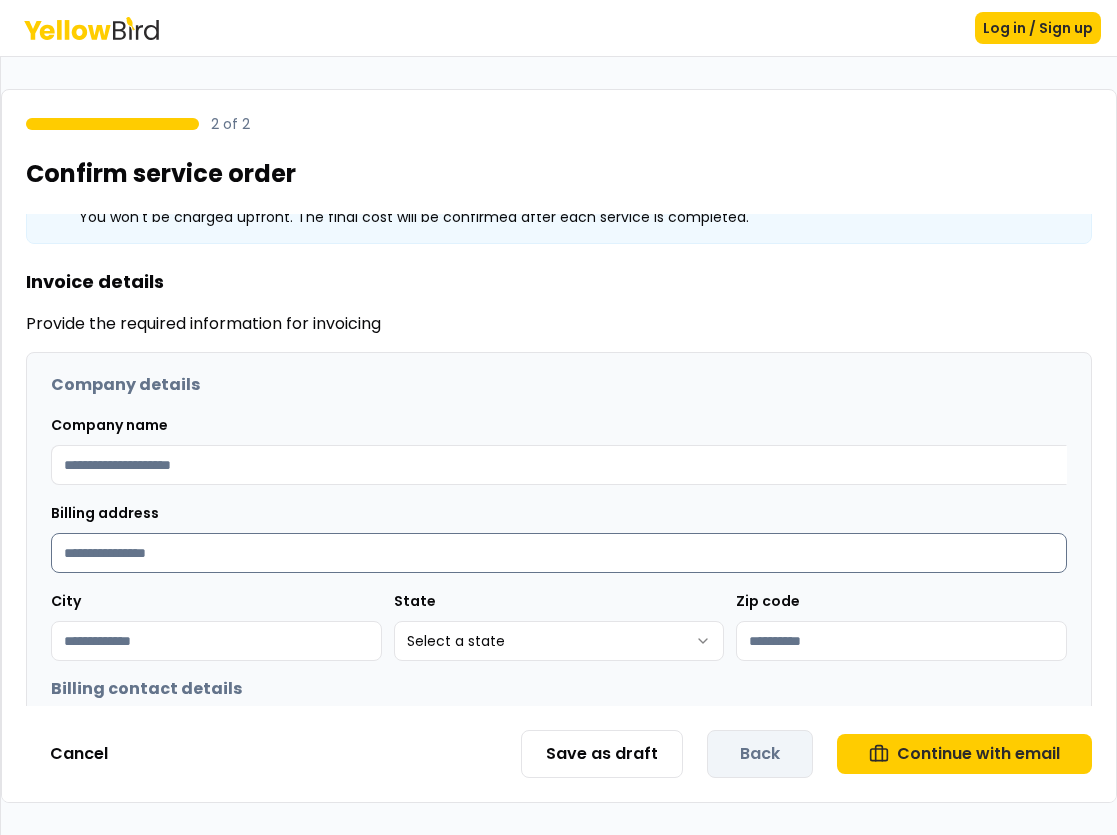 scroll, scrollTop: 0, scrollLeft: 0, axis: both 